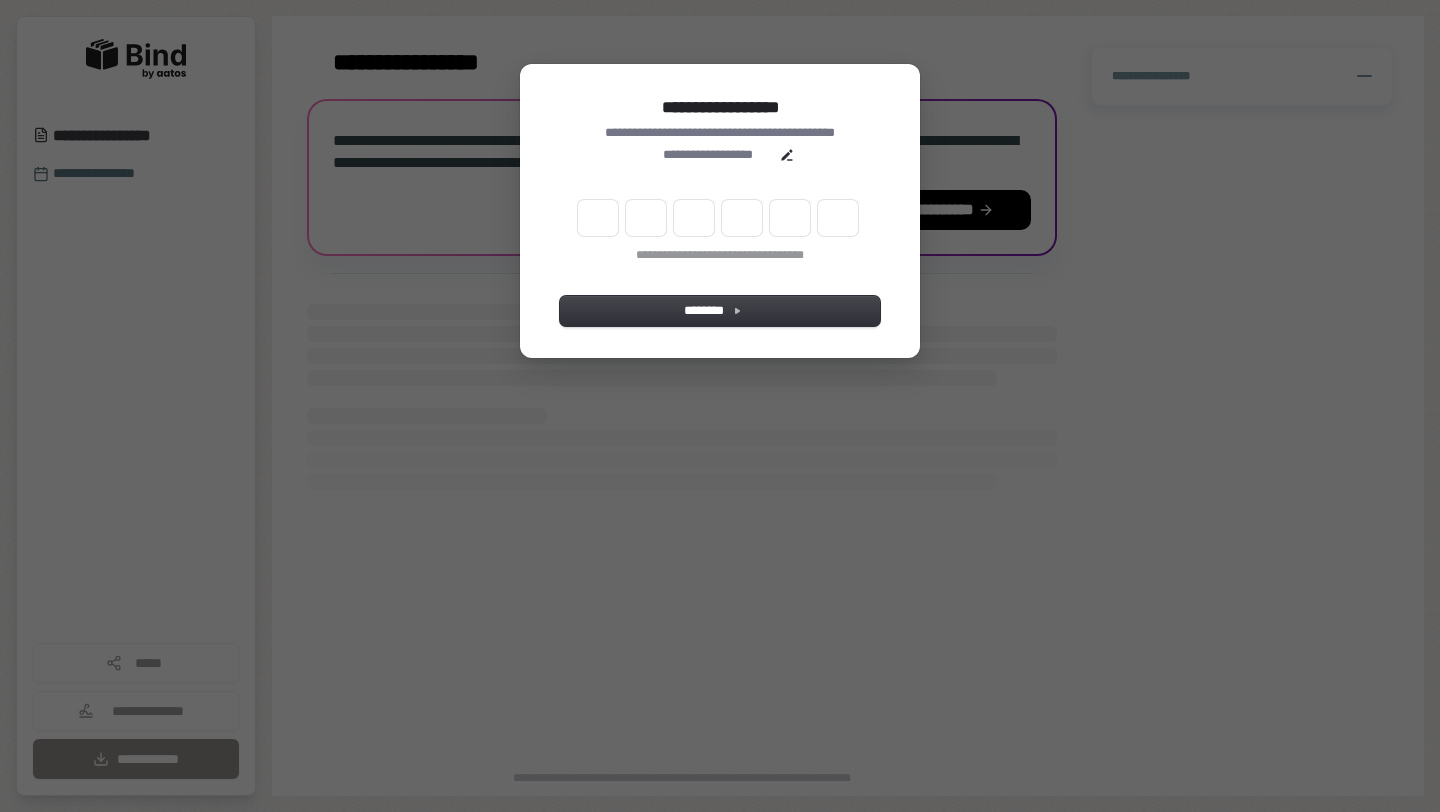 scroll, scrollTop: 0, scrollLeft: 0, axis: both 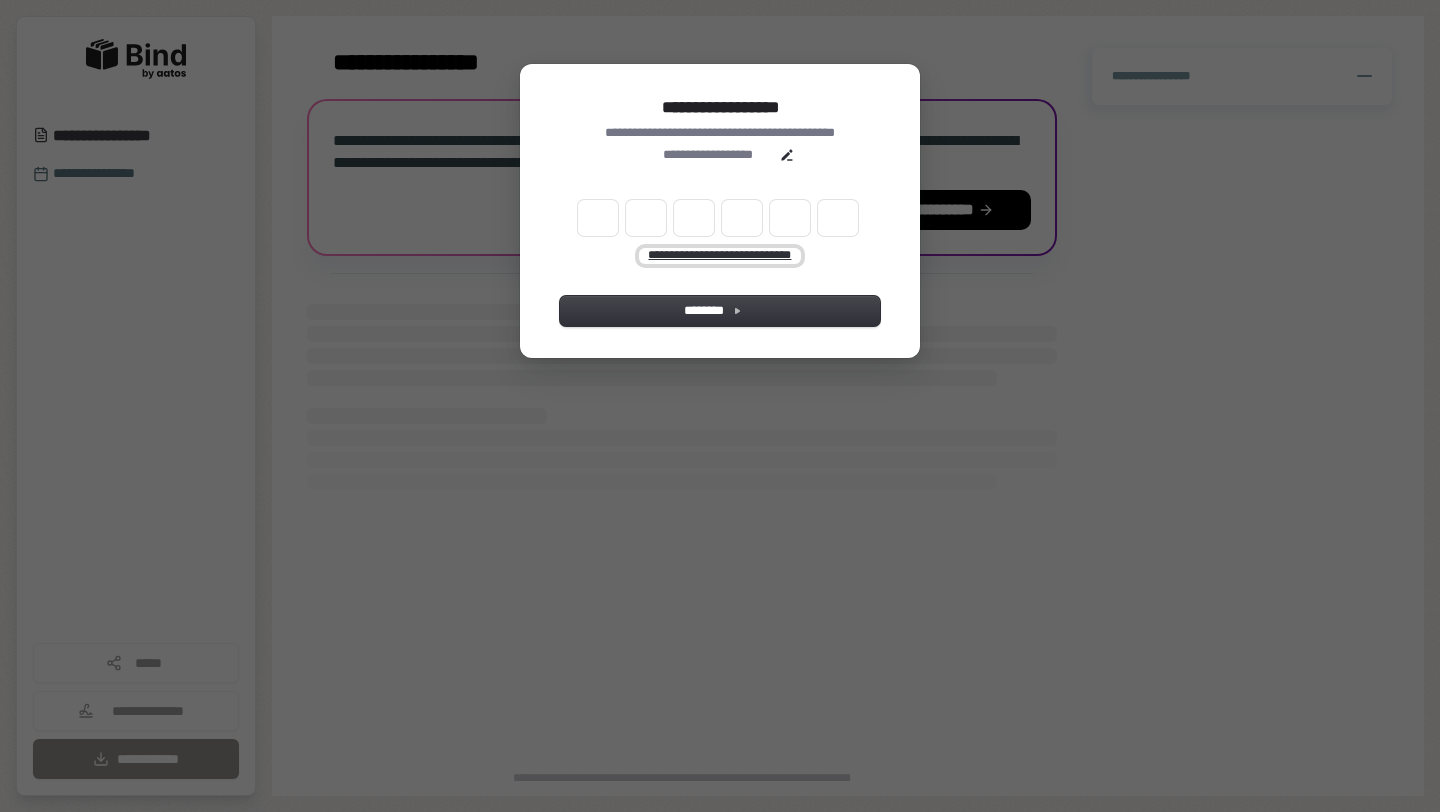 click on "**********" at bounding box center [720, 256] 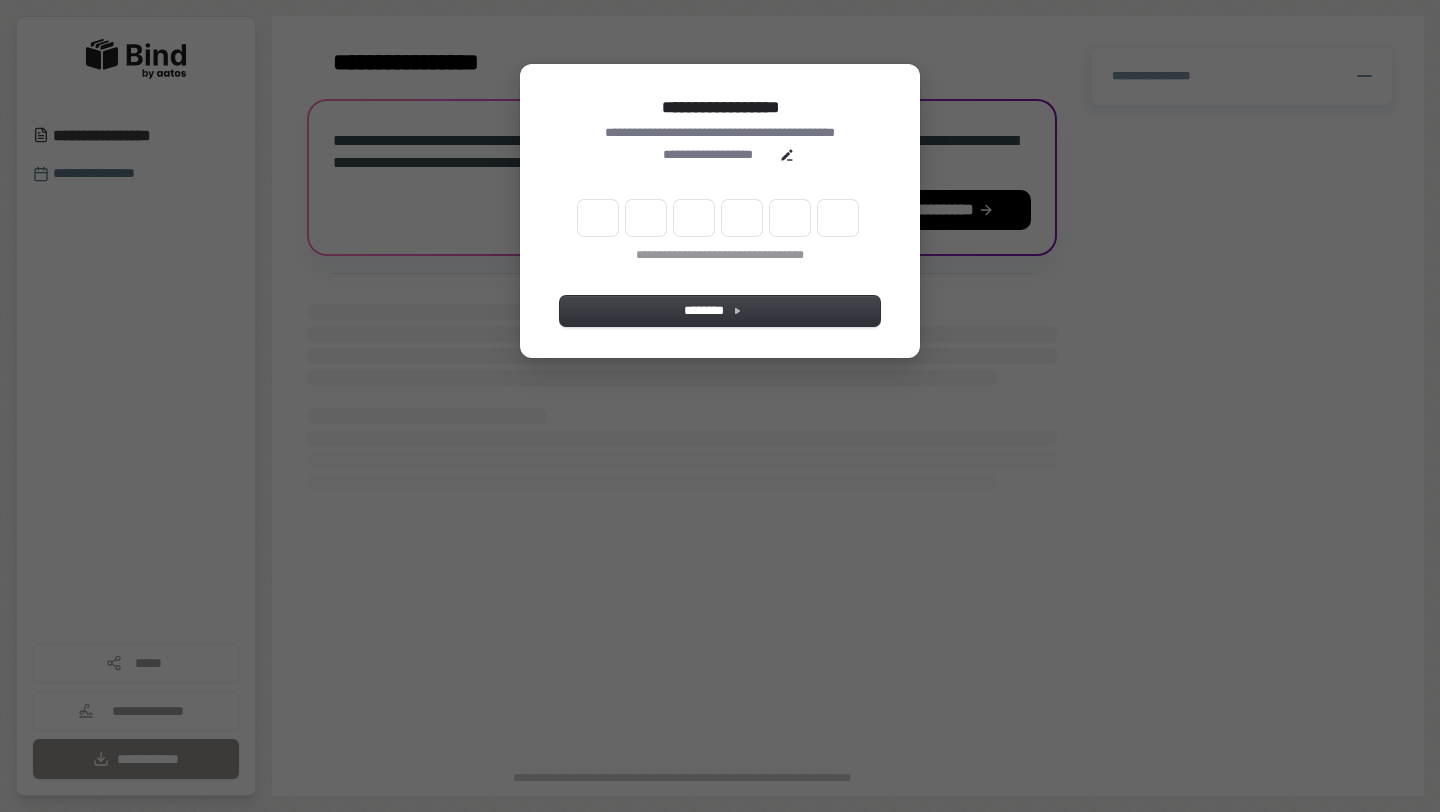 type on "*" 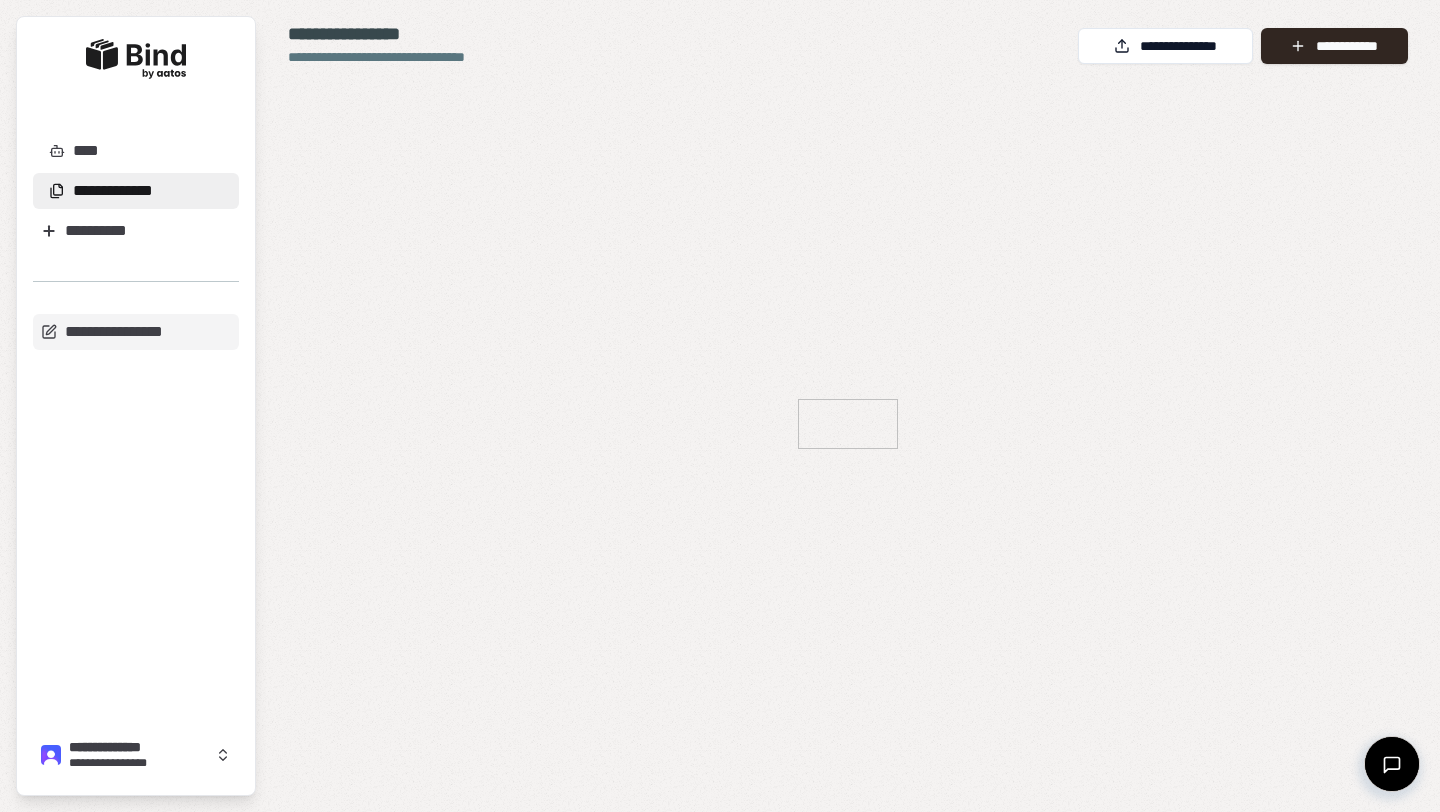 scroll, scrollTop: 0, scrollLeft: 0, axis: both 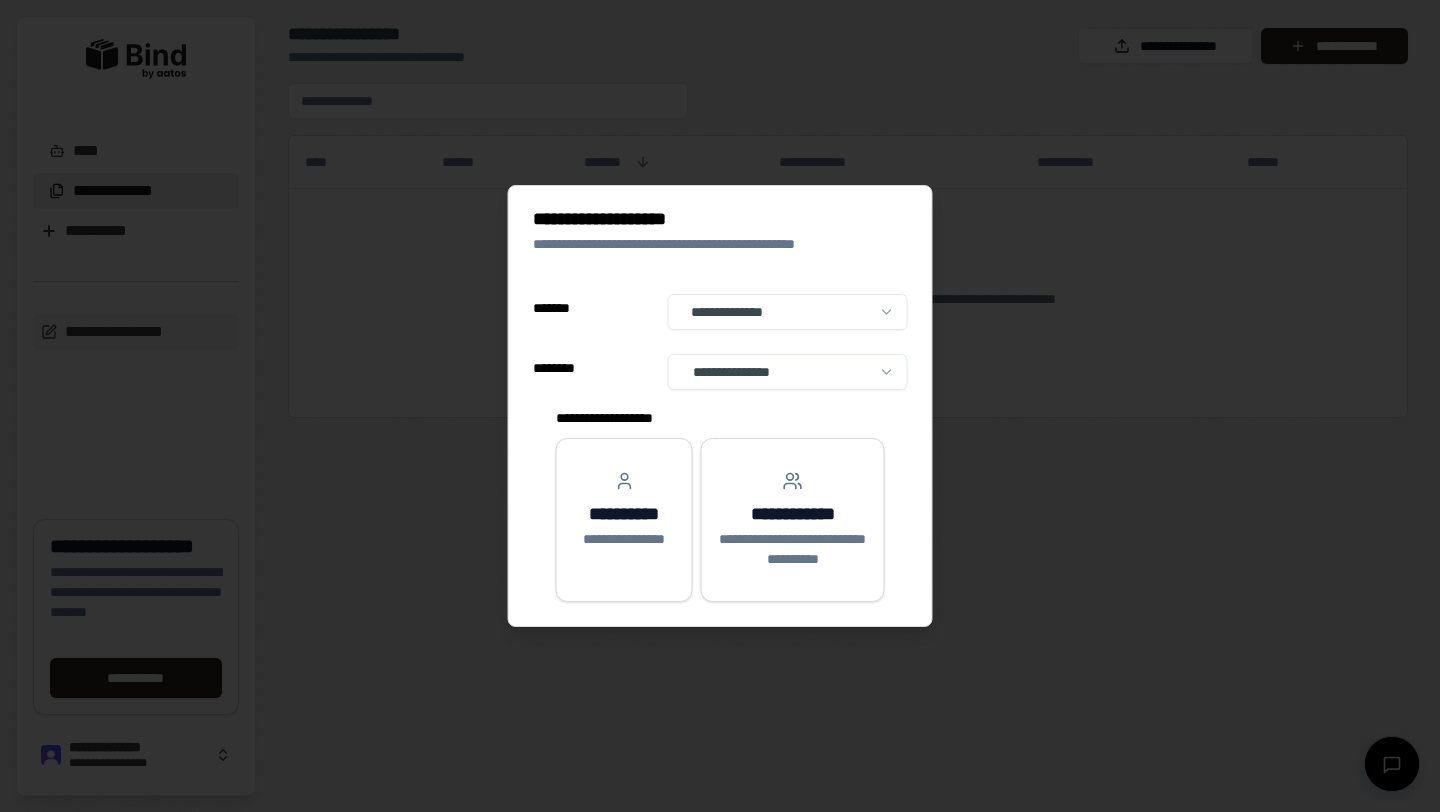 select on "**" 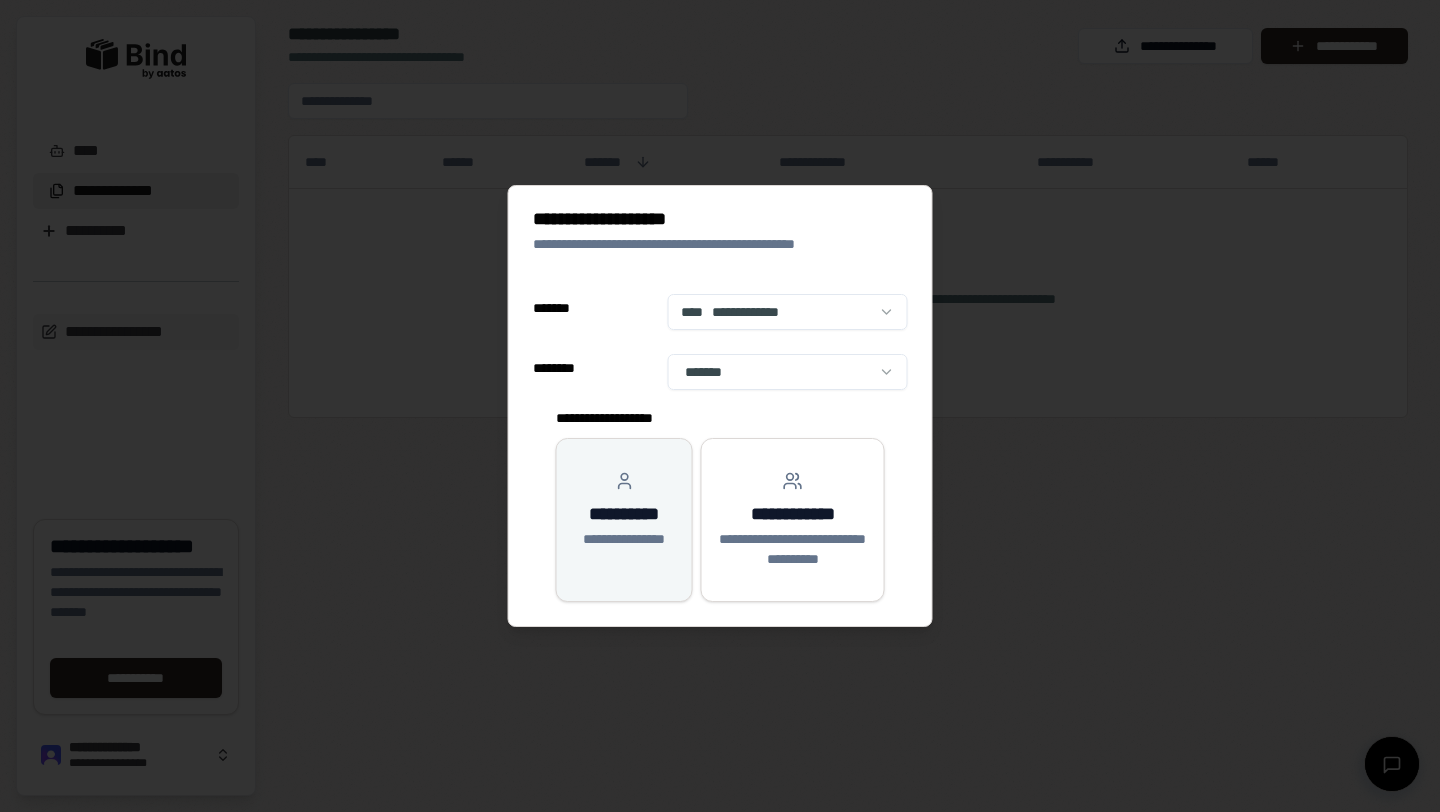 click on "**********" at bounding box center (624, 514) 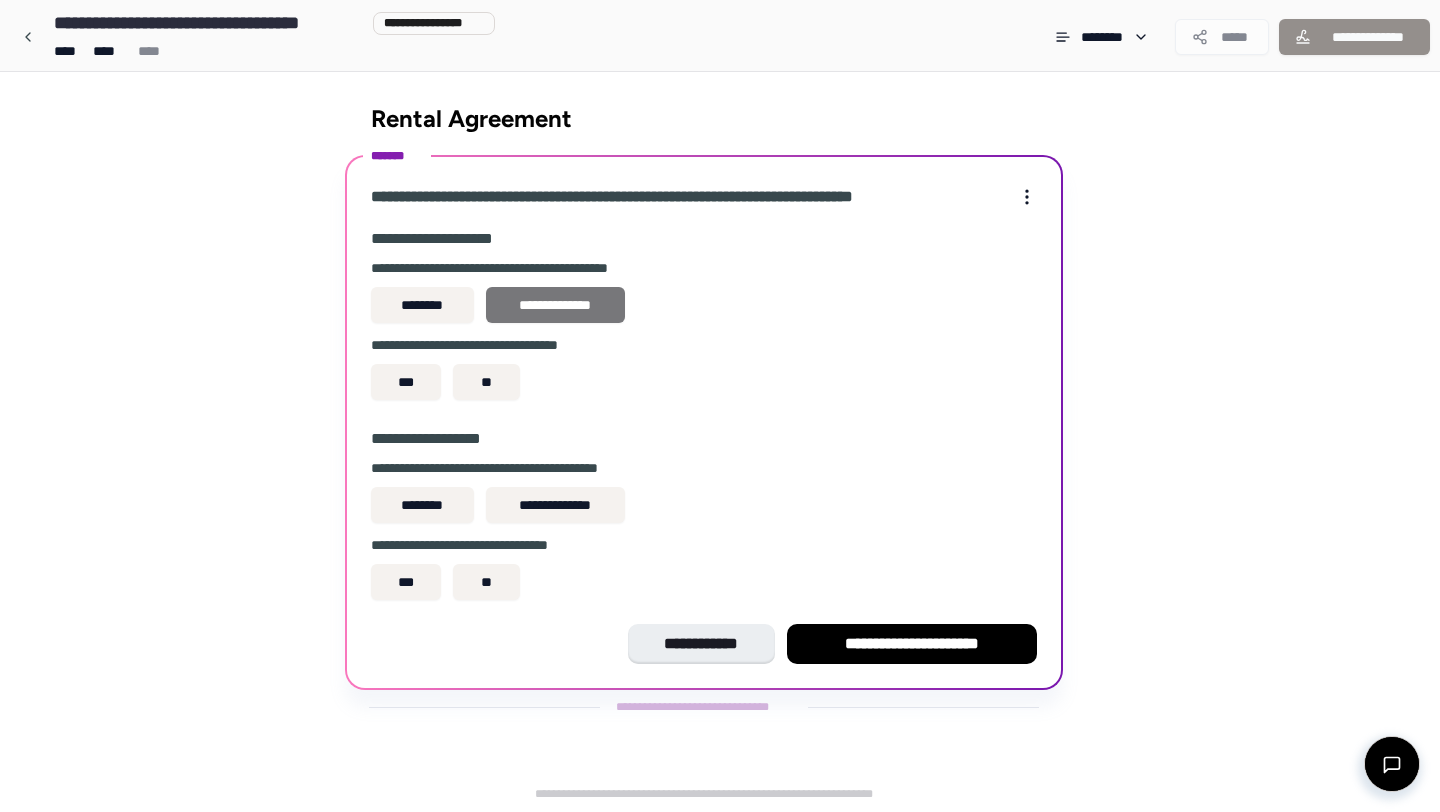 click on "**********" at bounding box center [555, 305] 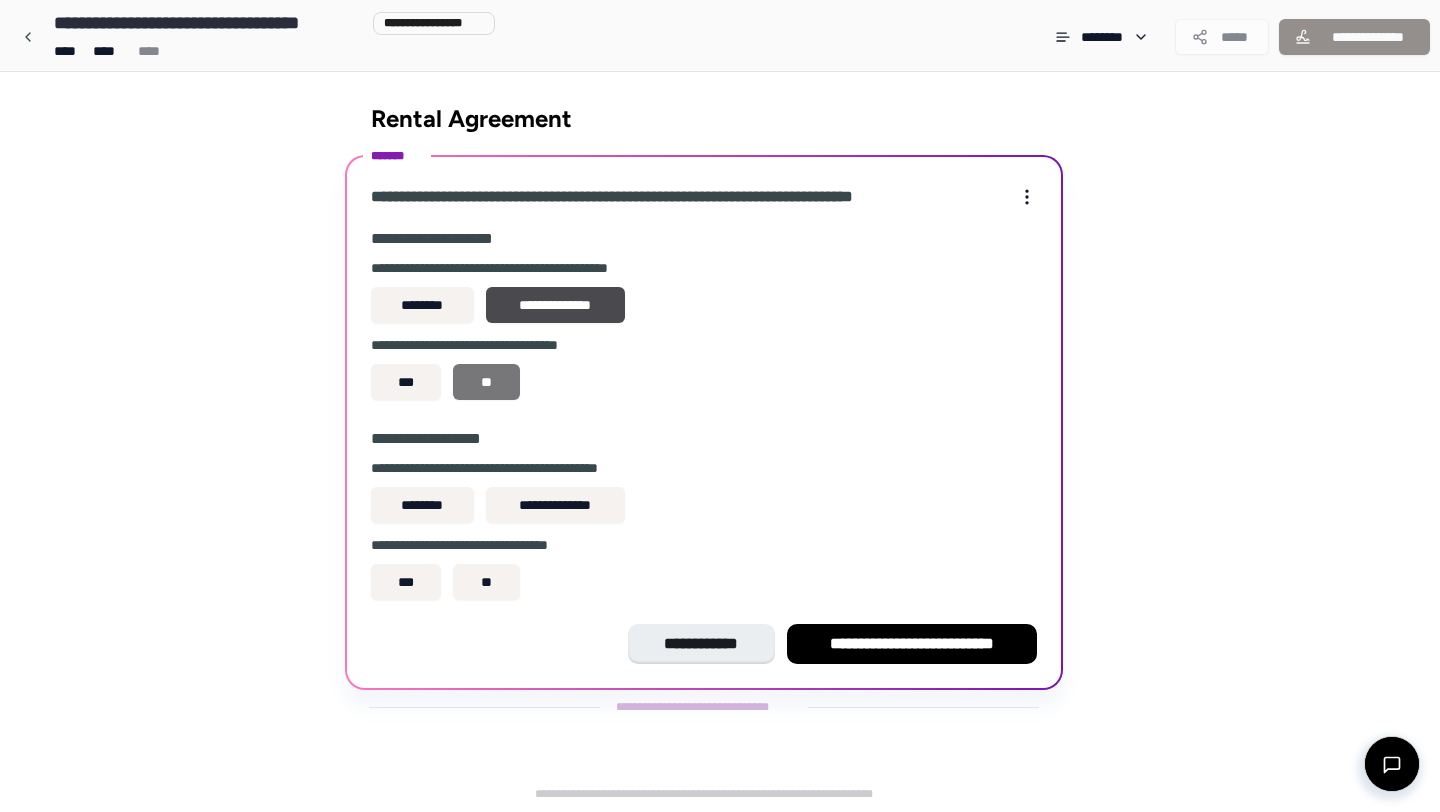 click on "**" at bounding box center (486, 382) 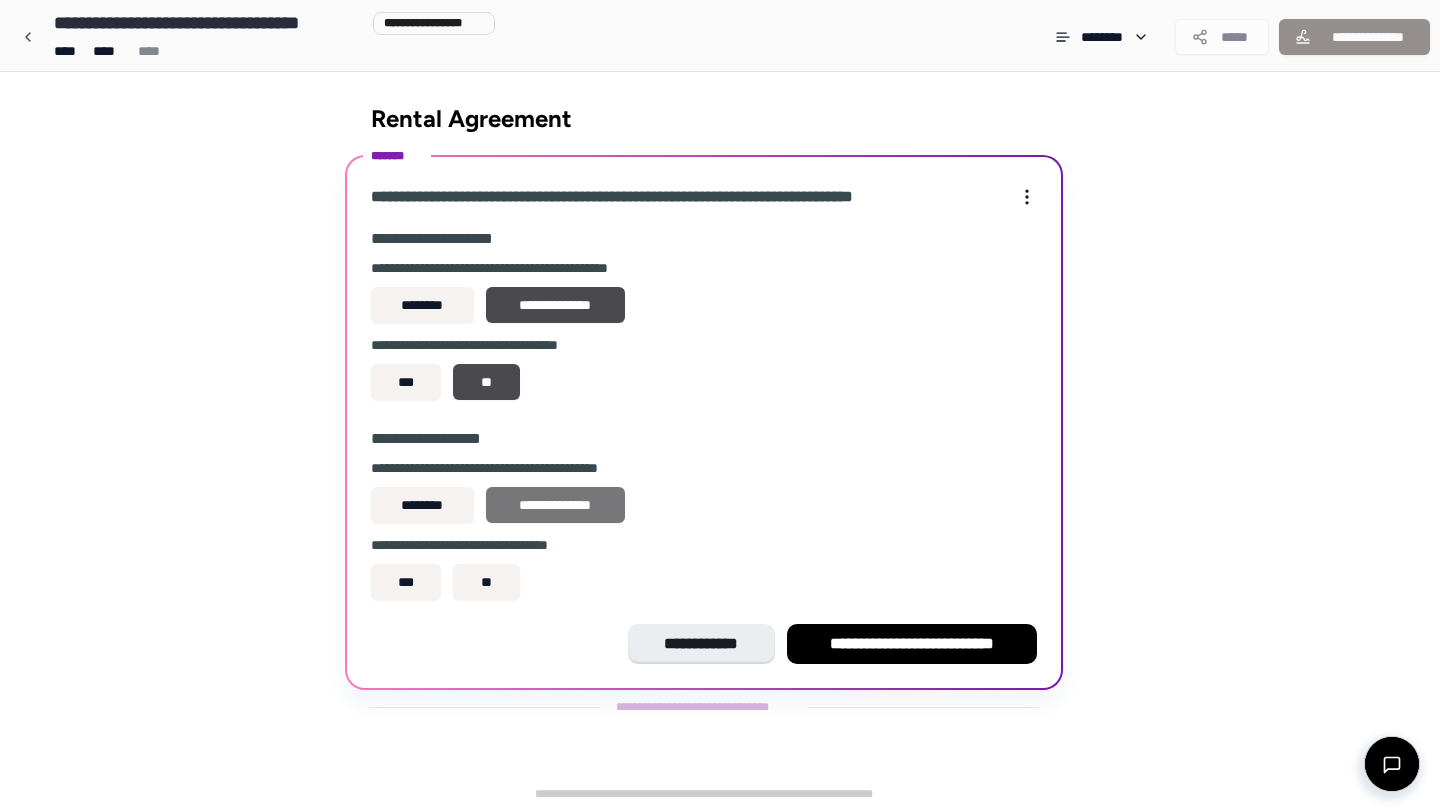 click on "**********" at bounding box center [555, 505] 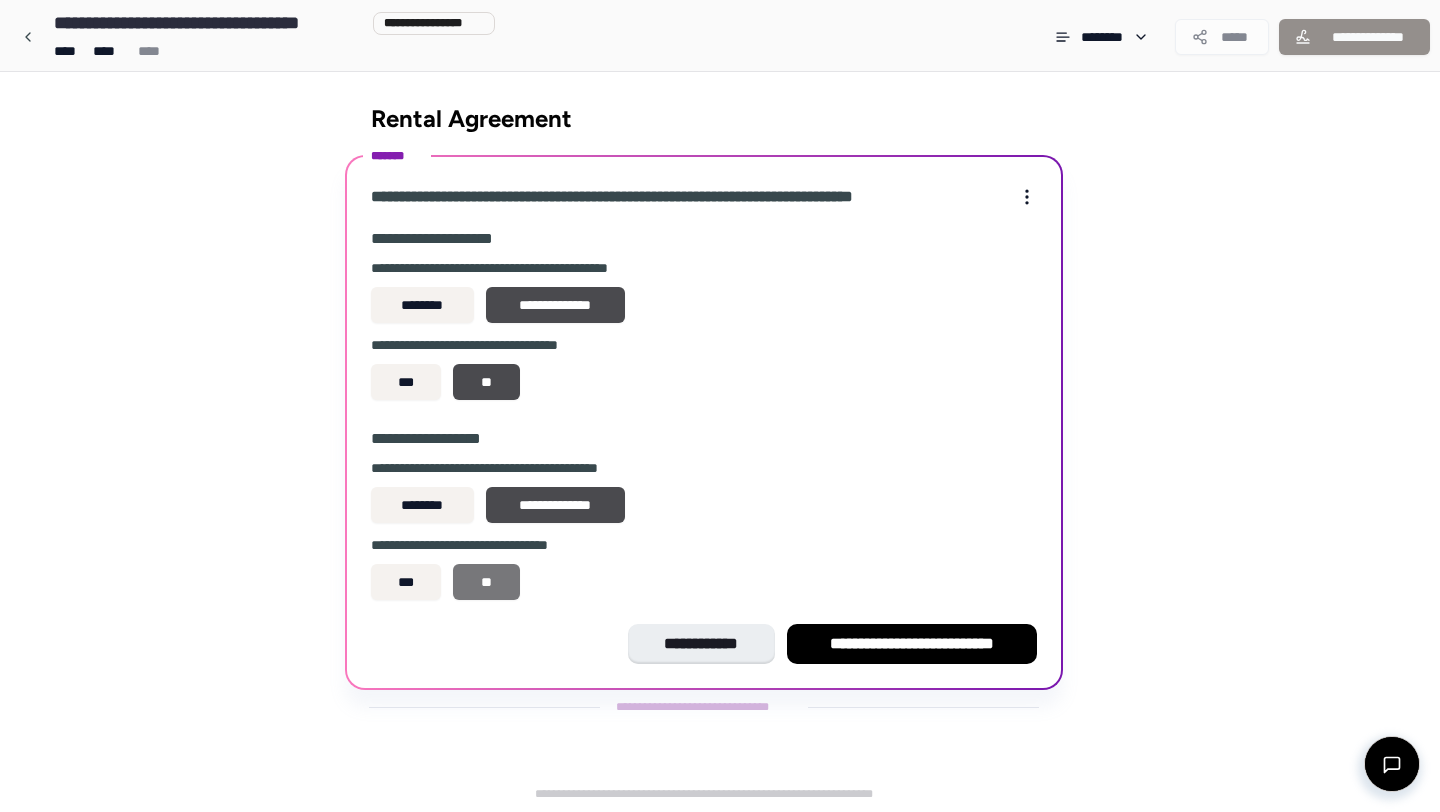 click on "**" at bounding box center (486, 582) 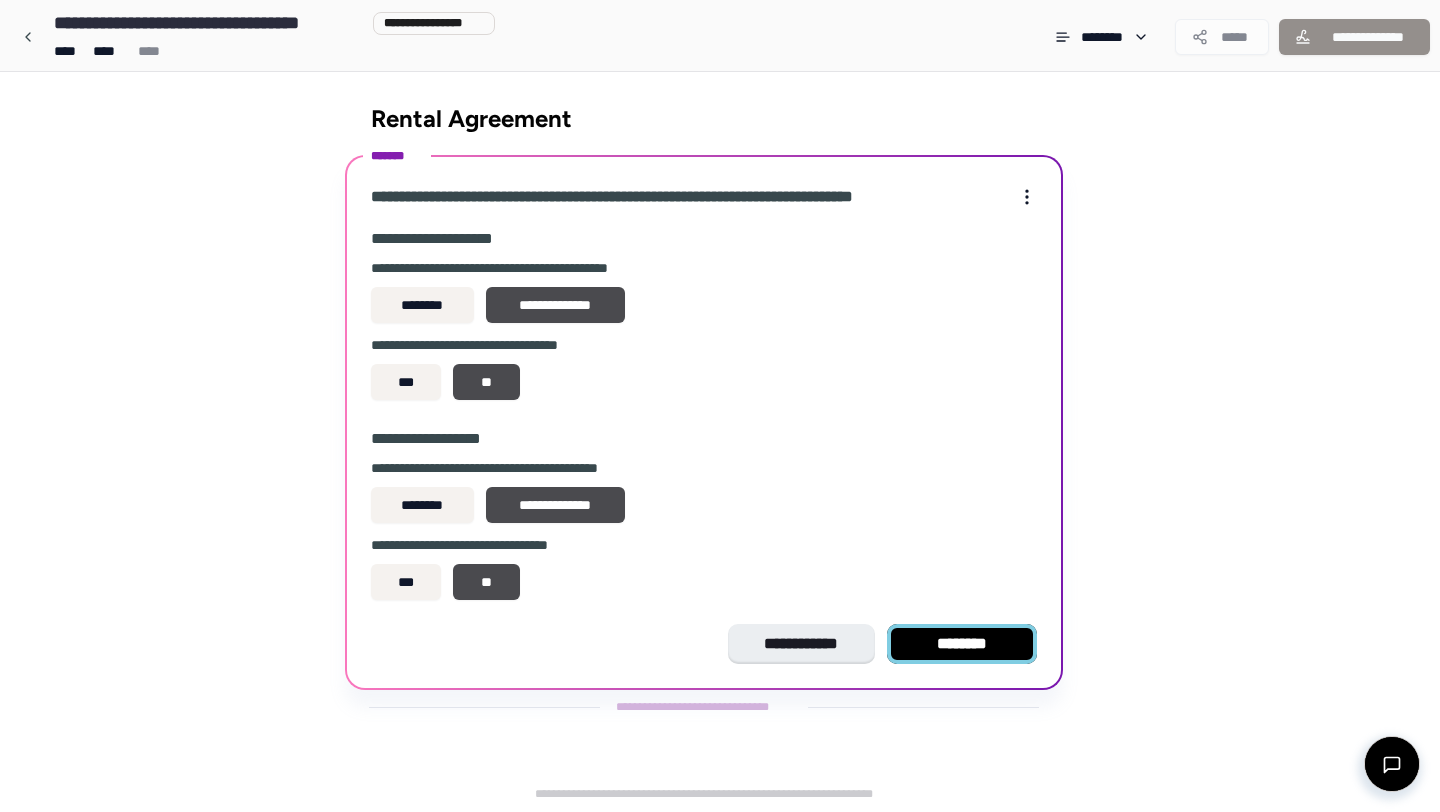 click on "********" at bounding box center (962, 644) 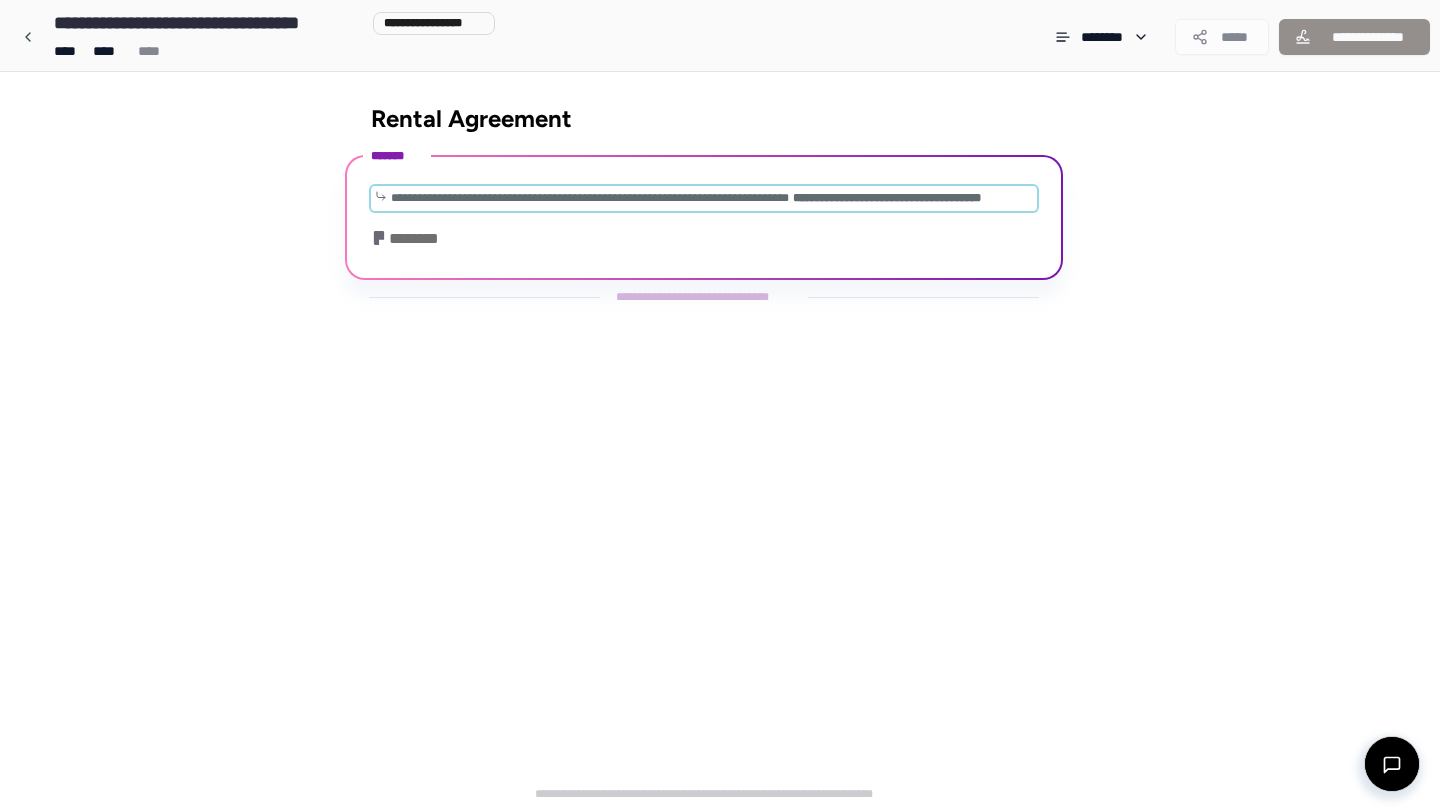 click on "**********" at bounding box center [590, 198] 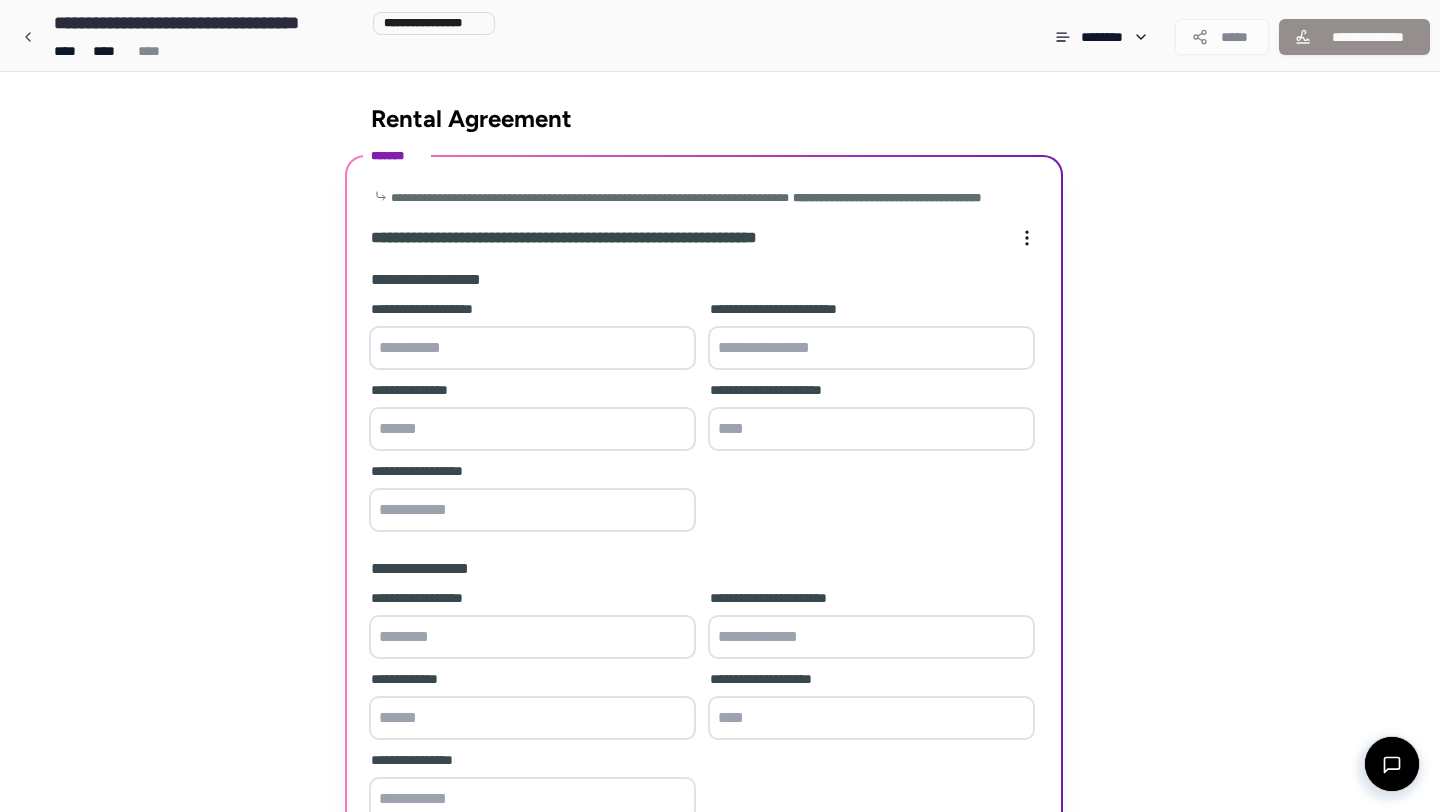 scroll, scrollTop: 192, scrollLeft: 0, axis: vertical 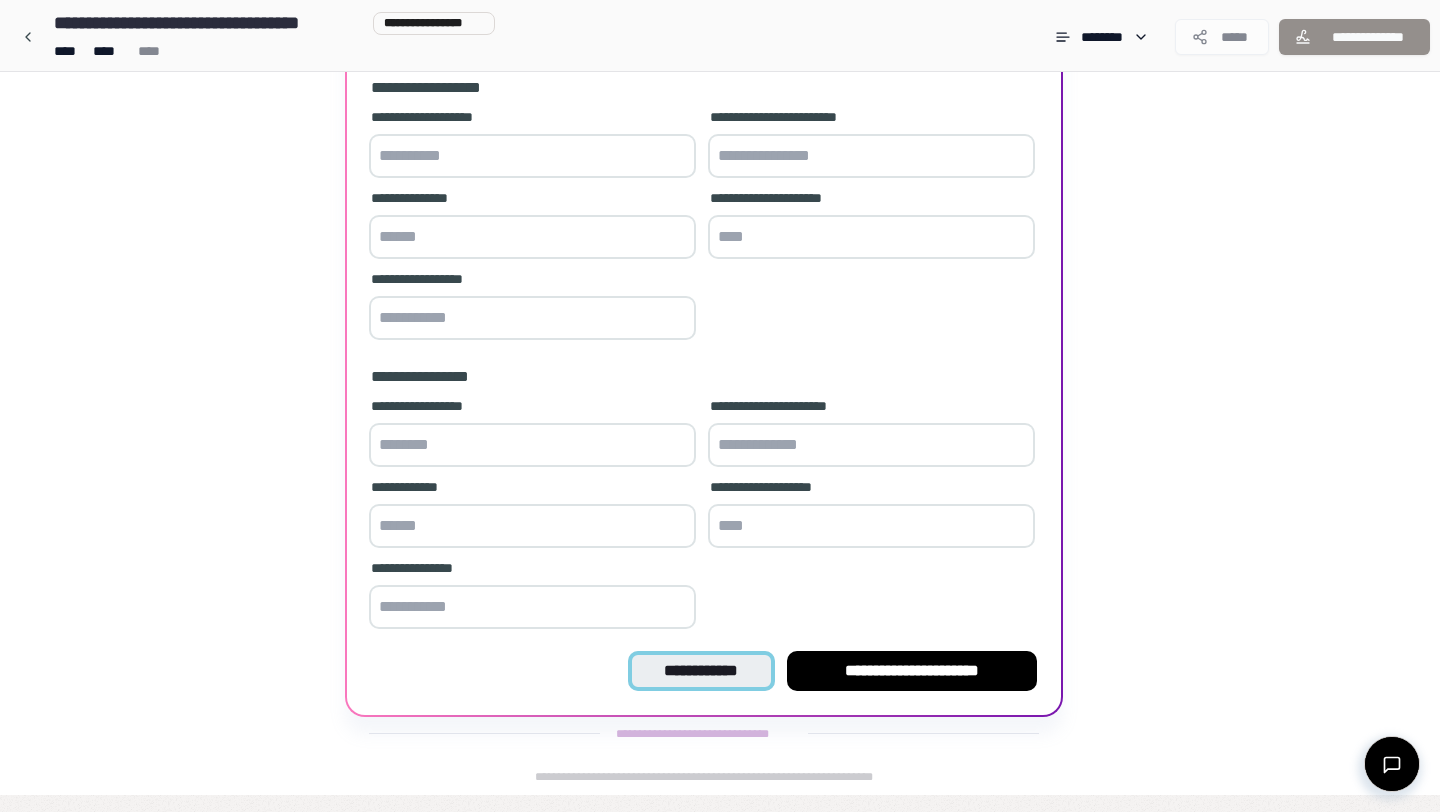 click on "**********" at bounding box center (701, 671) 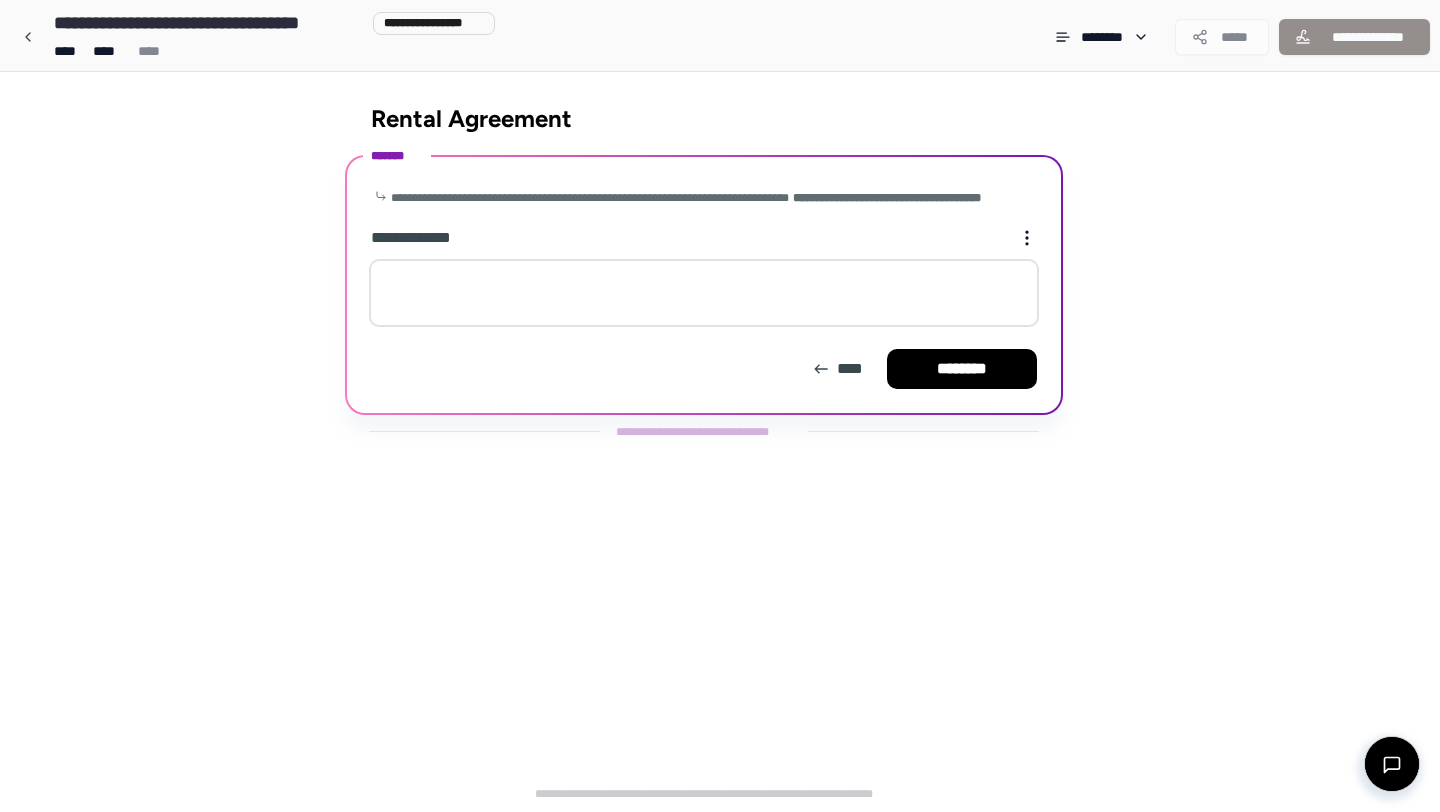 click at bounding box center [704, 293] 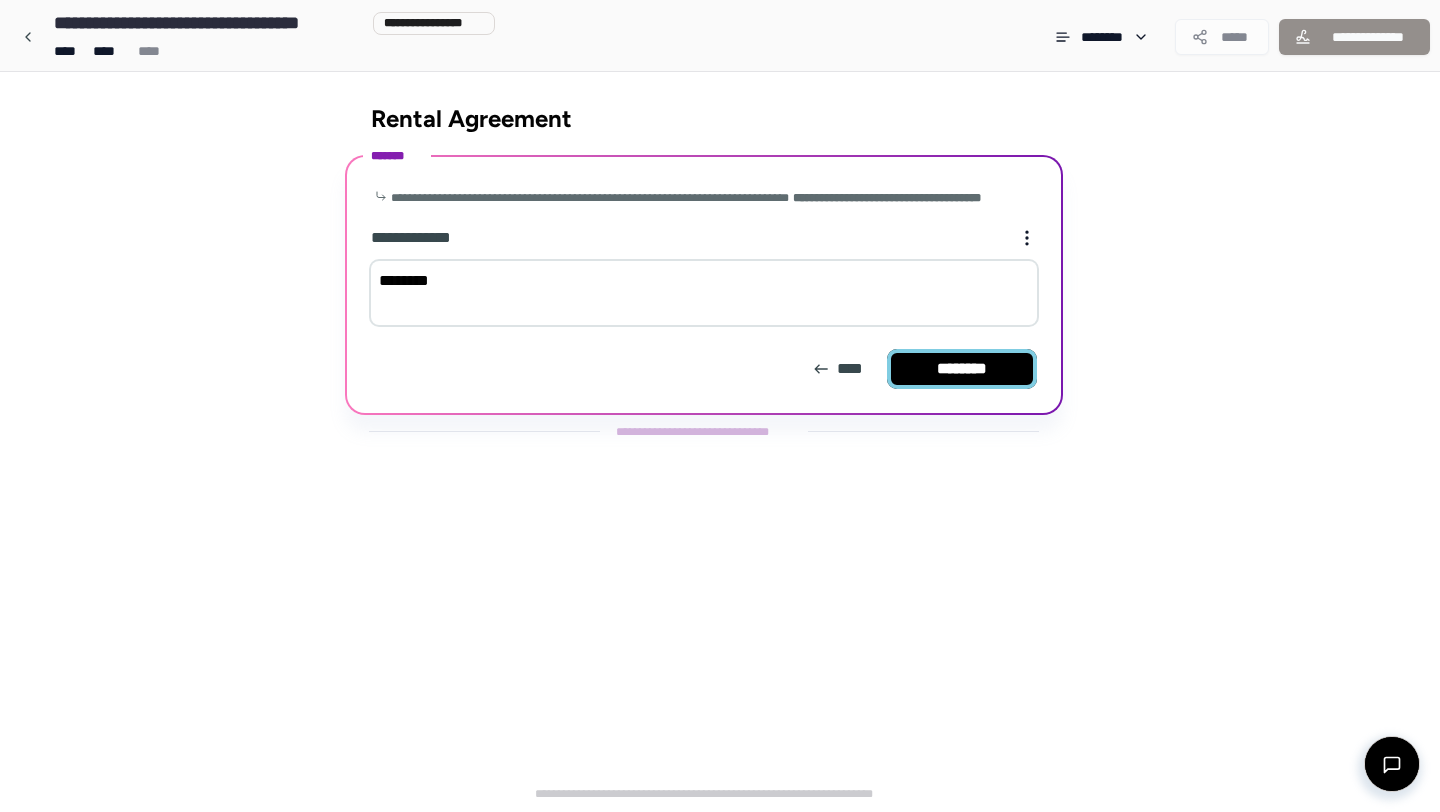 type on "********" 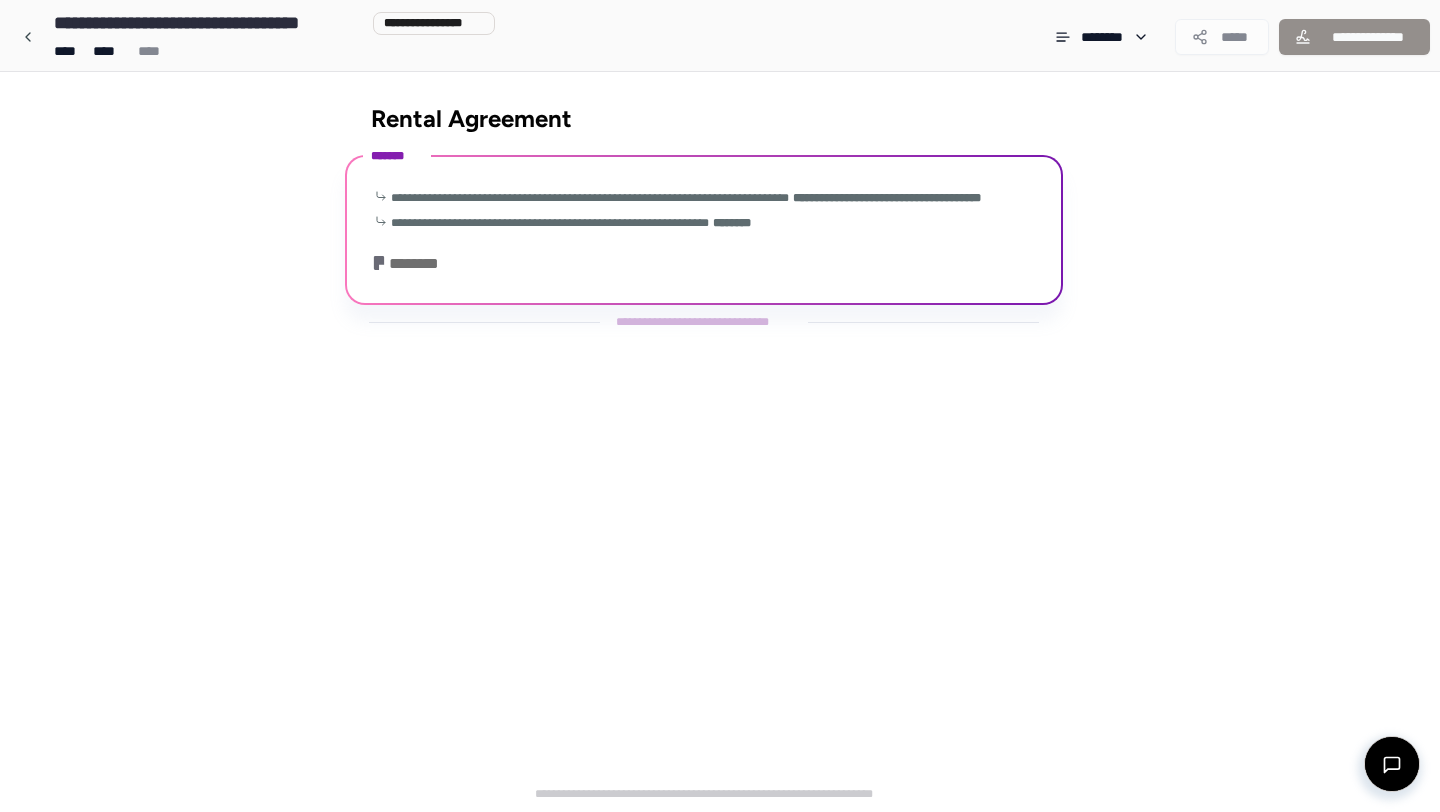 scroll, scrollTop: 217, scrollLeft: 0, axis: vertical 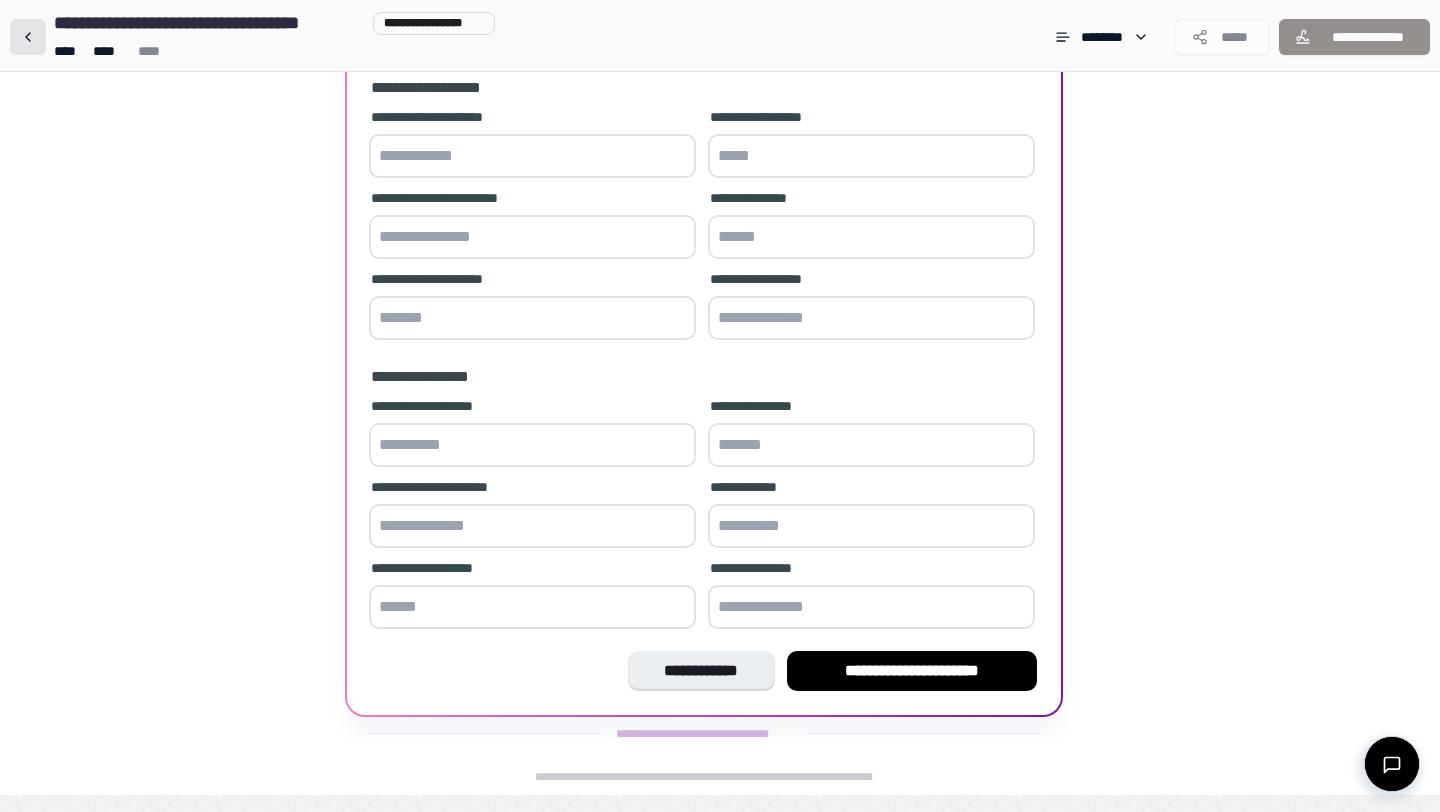 click at bounding box center [28, 37] 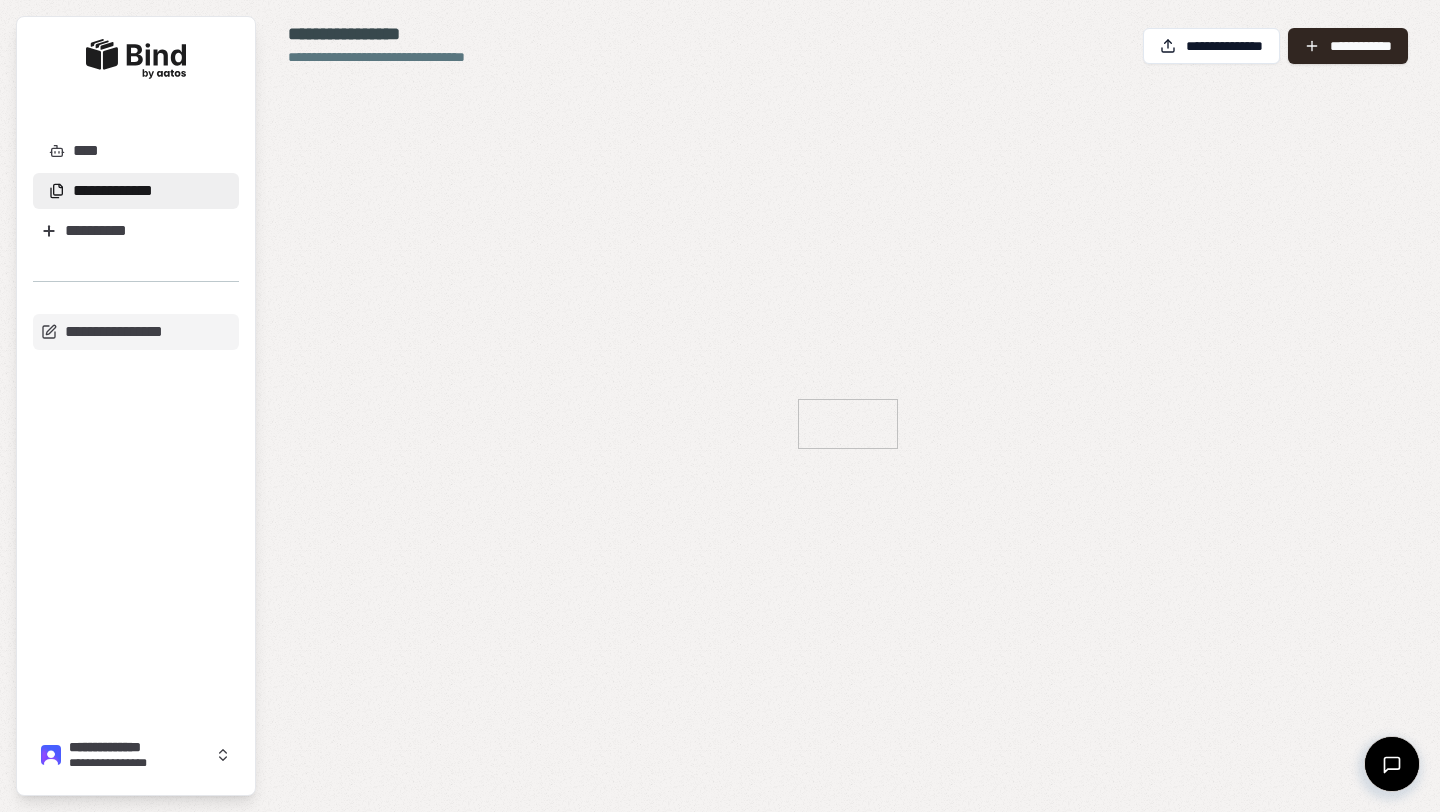 scroll, scrollTop: 0, scrollLeft: 0, axis: both 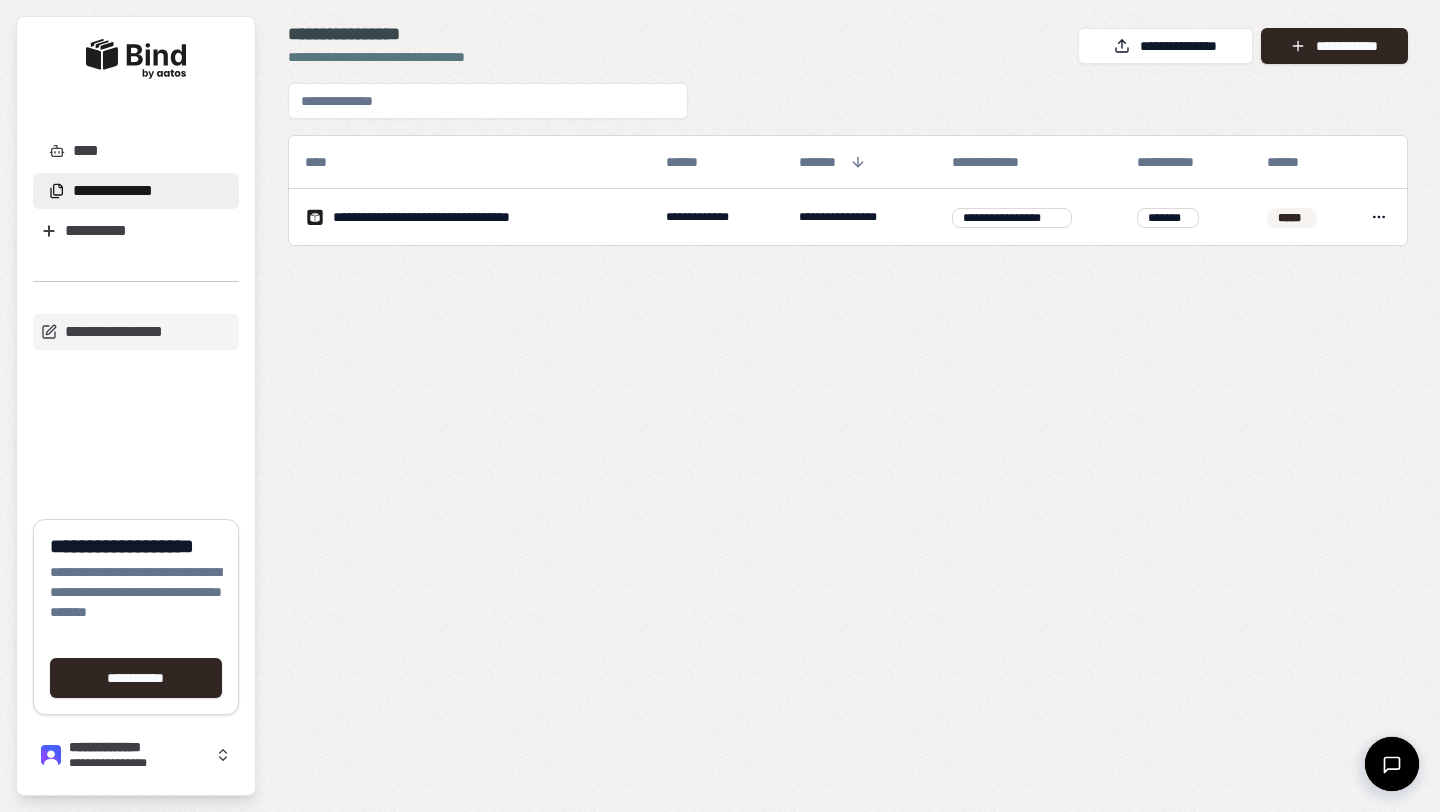 click at bounding box center (488, 101) 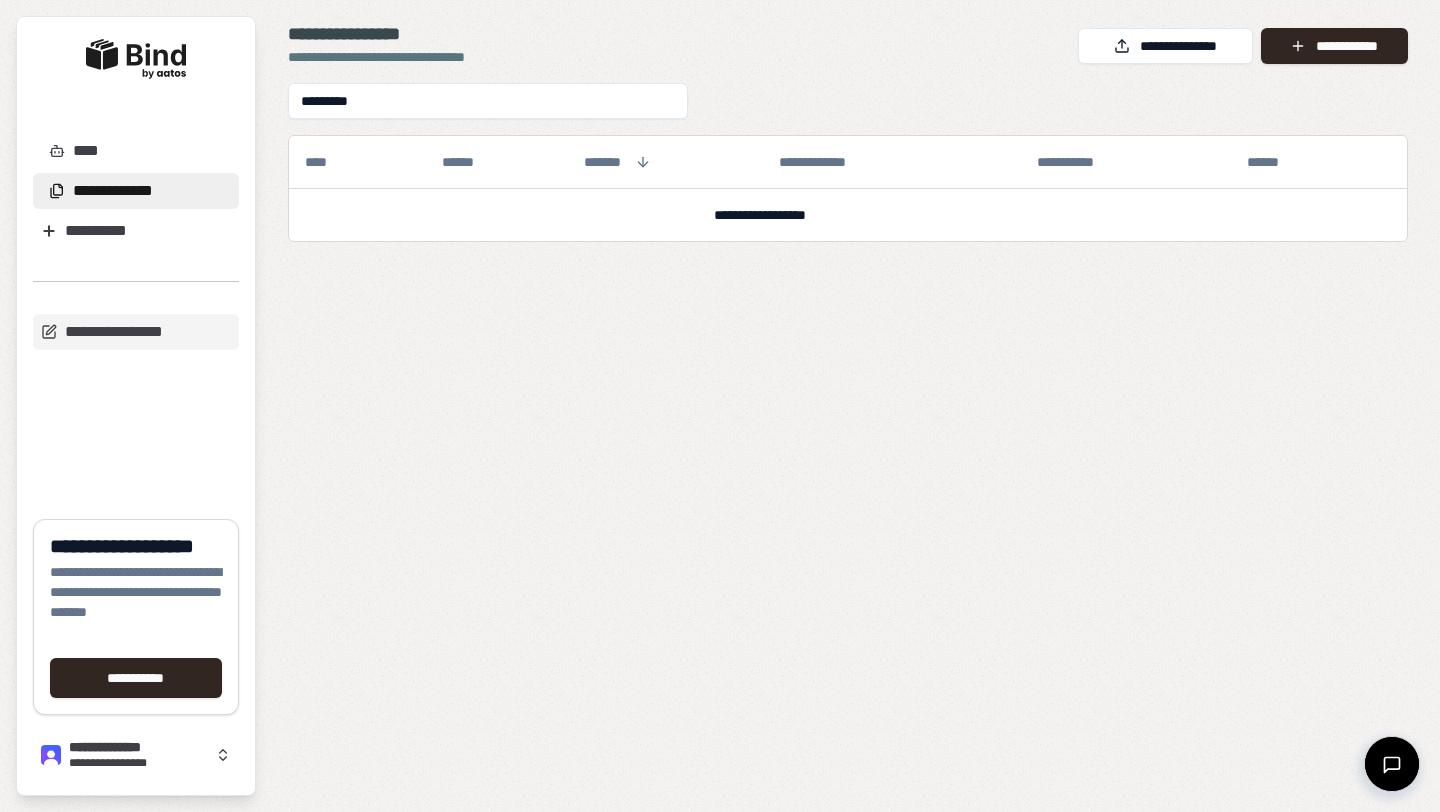 type on "********" 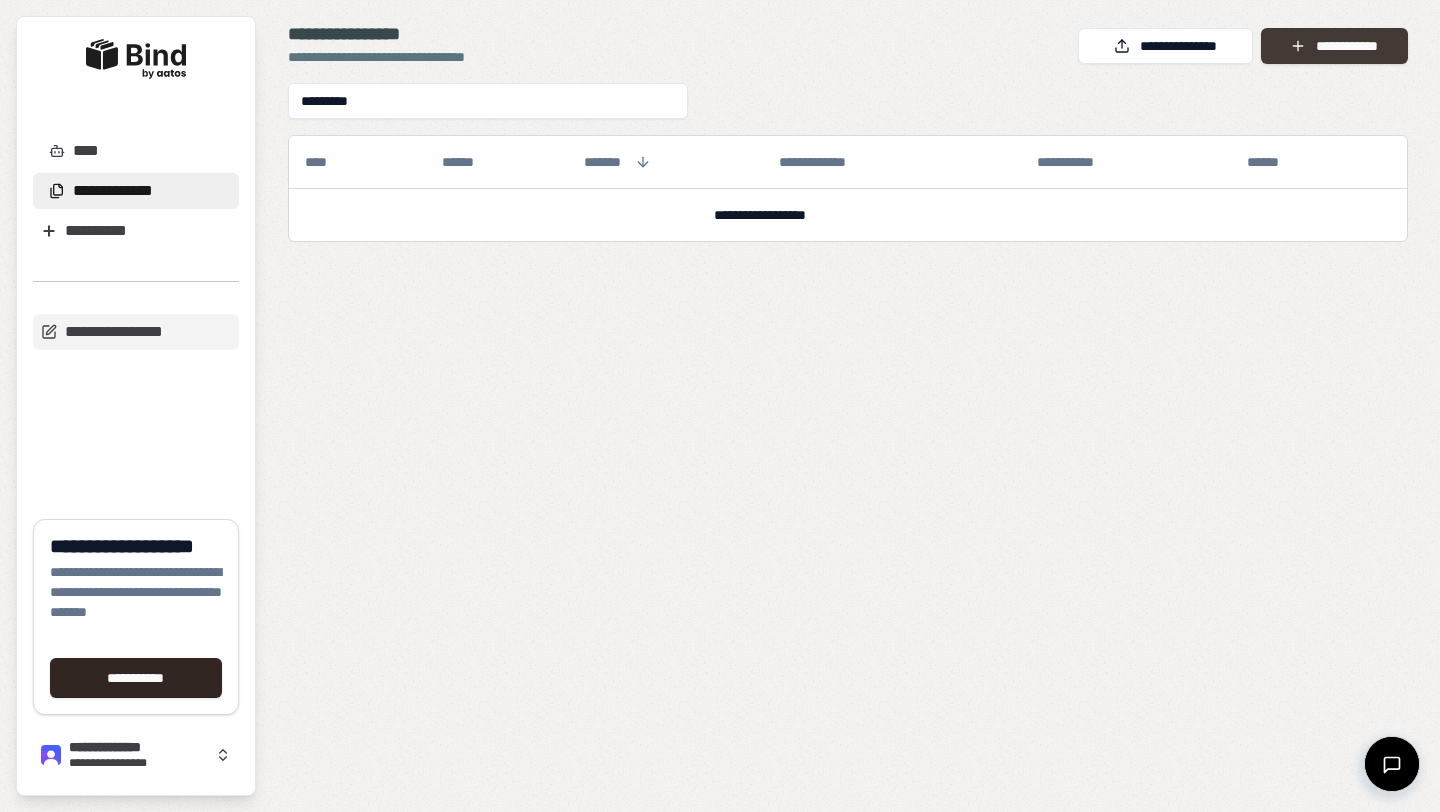 click on "**********" at bounding box center (1334, 46) 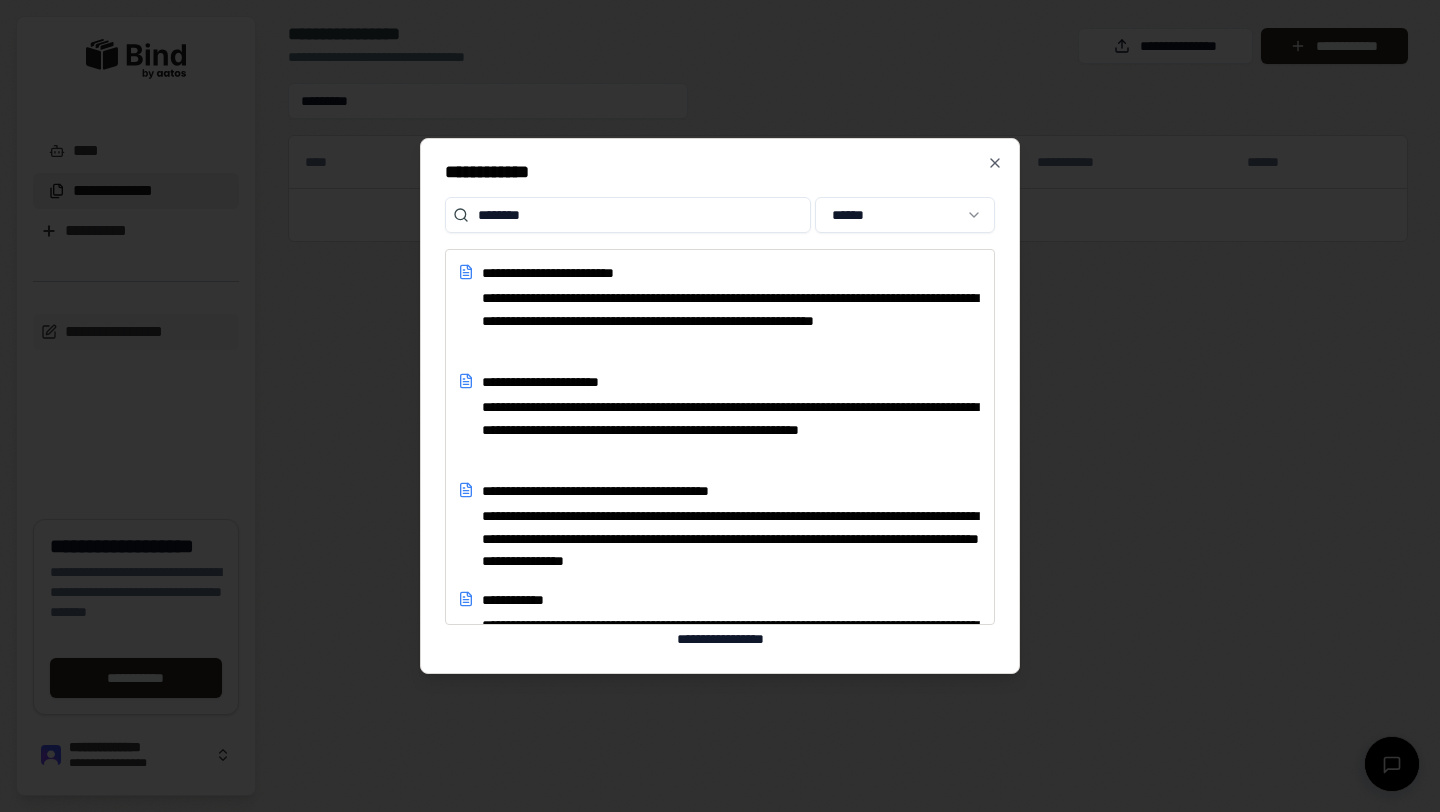 type on "********" 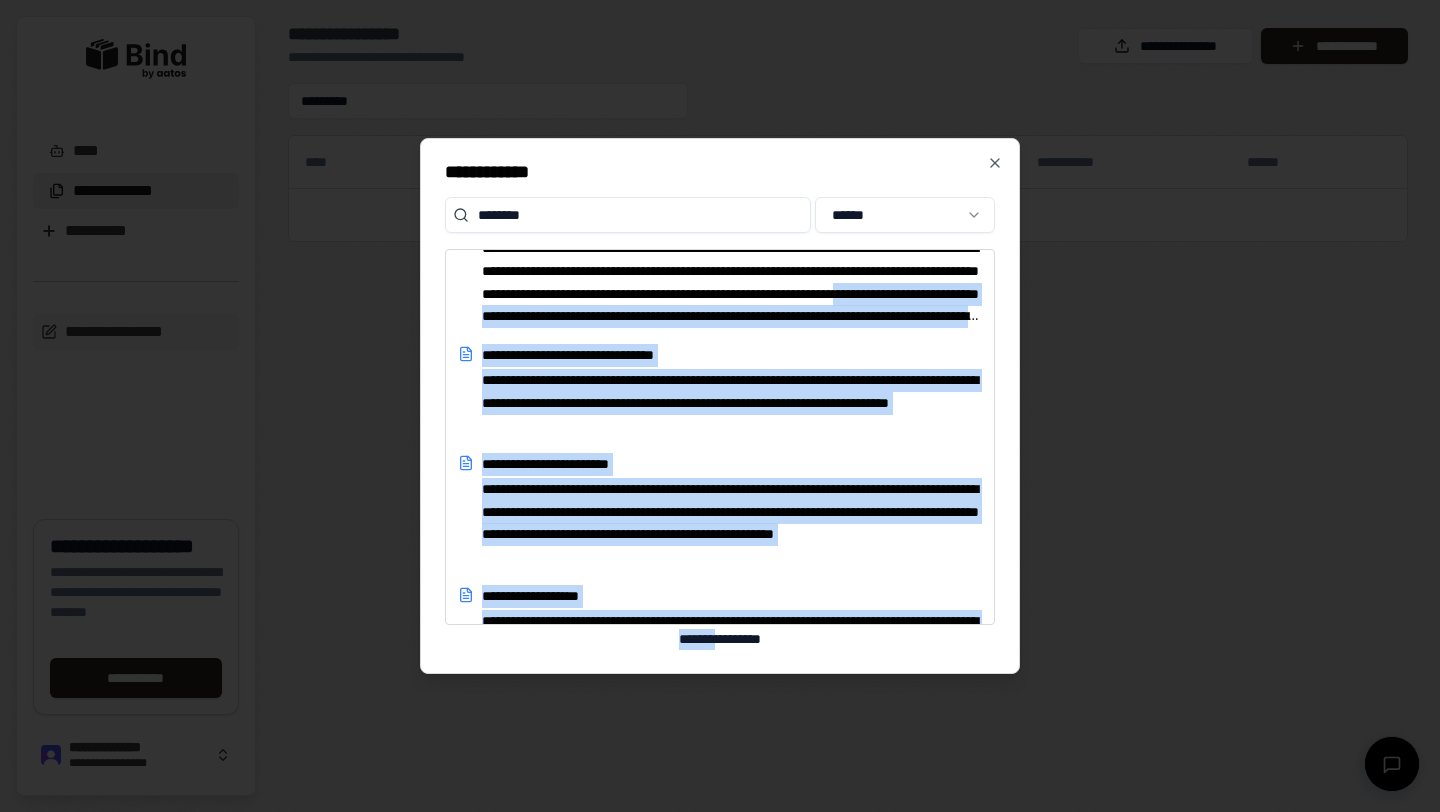 scroll, scrollTop: 441, scrollLeft: 0, axis: vertical 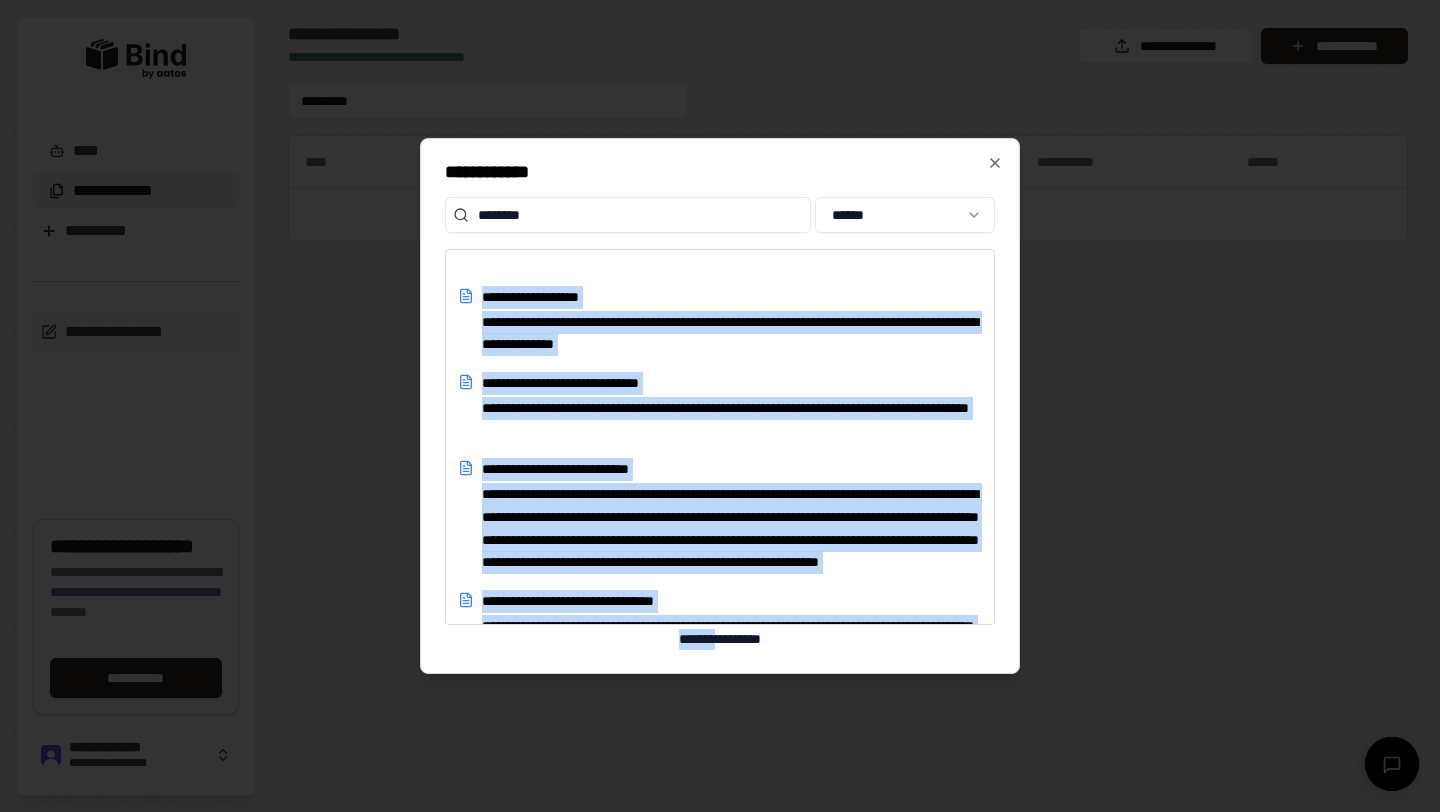 drag, startPoint x: 720, startPoint y: 449, endPoint x: 712, endPoint y: 633, distance: 184.17383 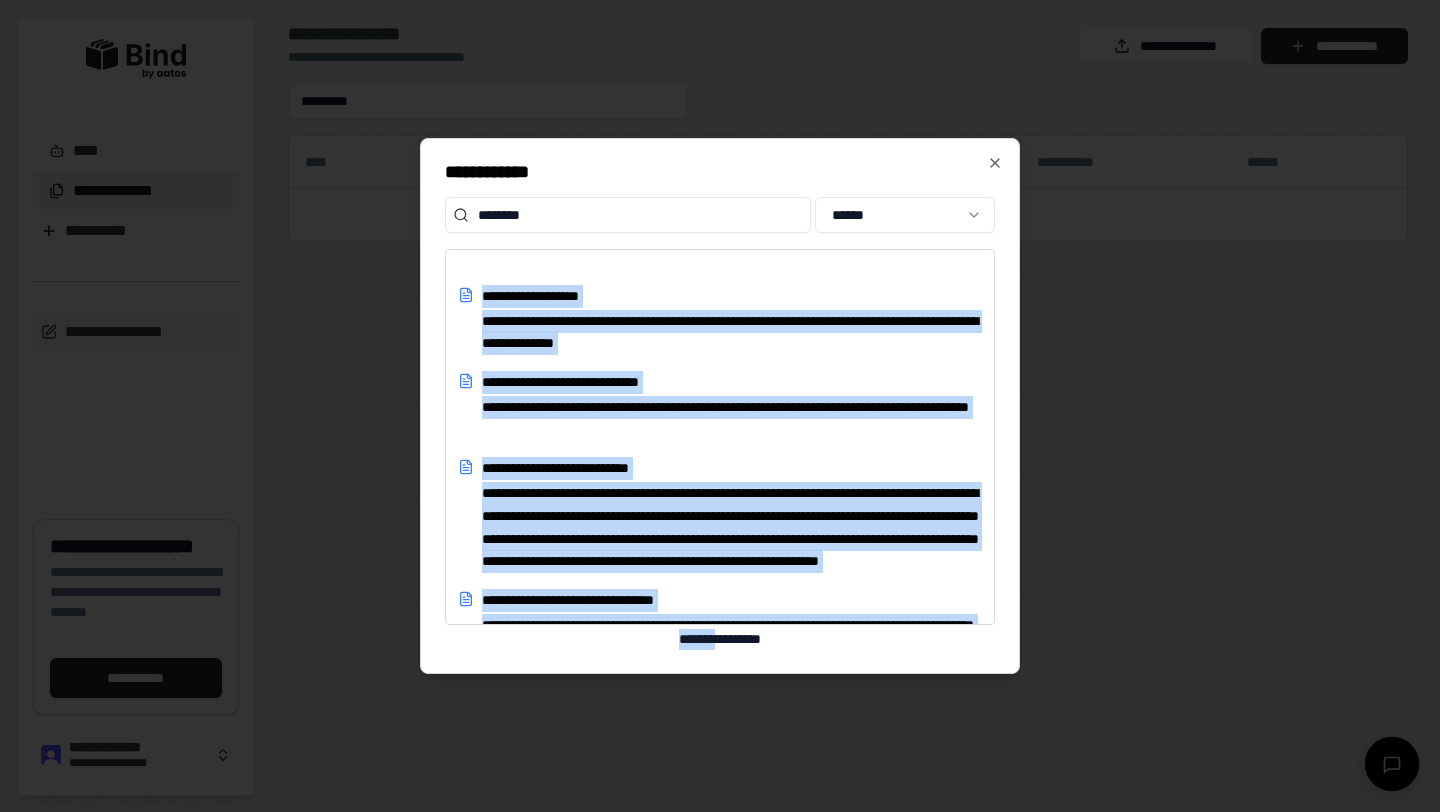 click on "**********" at bounding box center [720, 449] 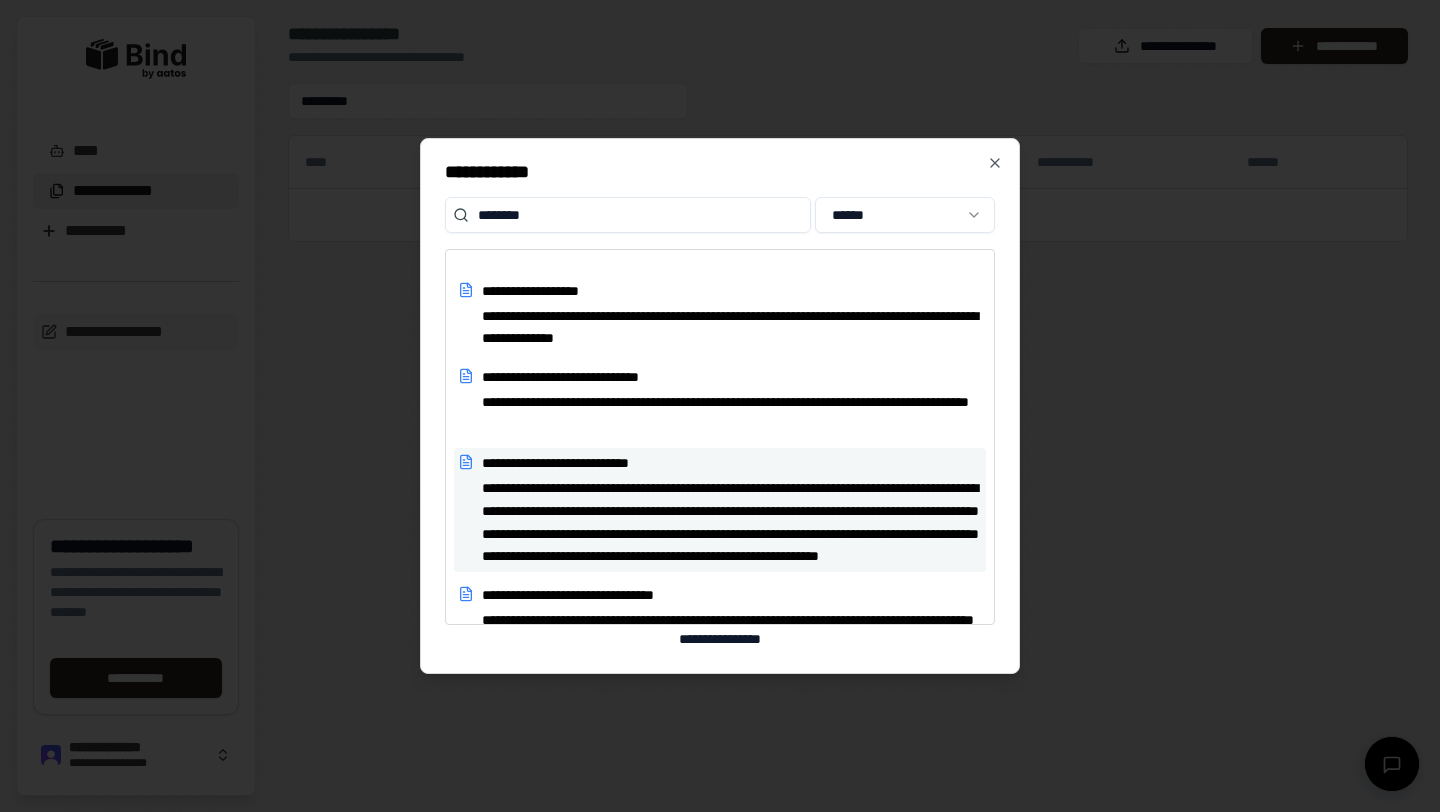 click on "**********" at bounding box center [732, 463] 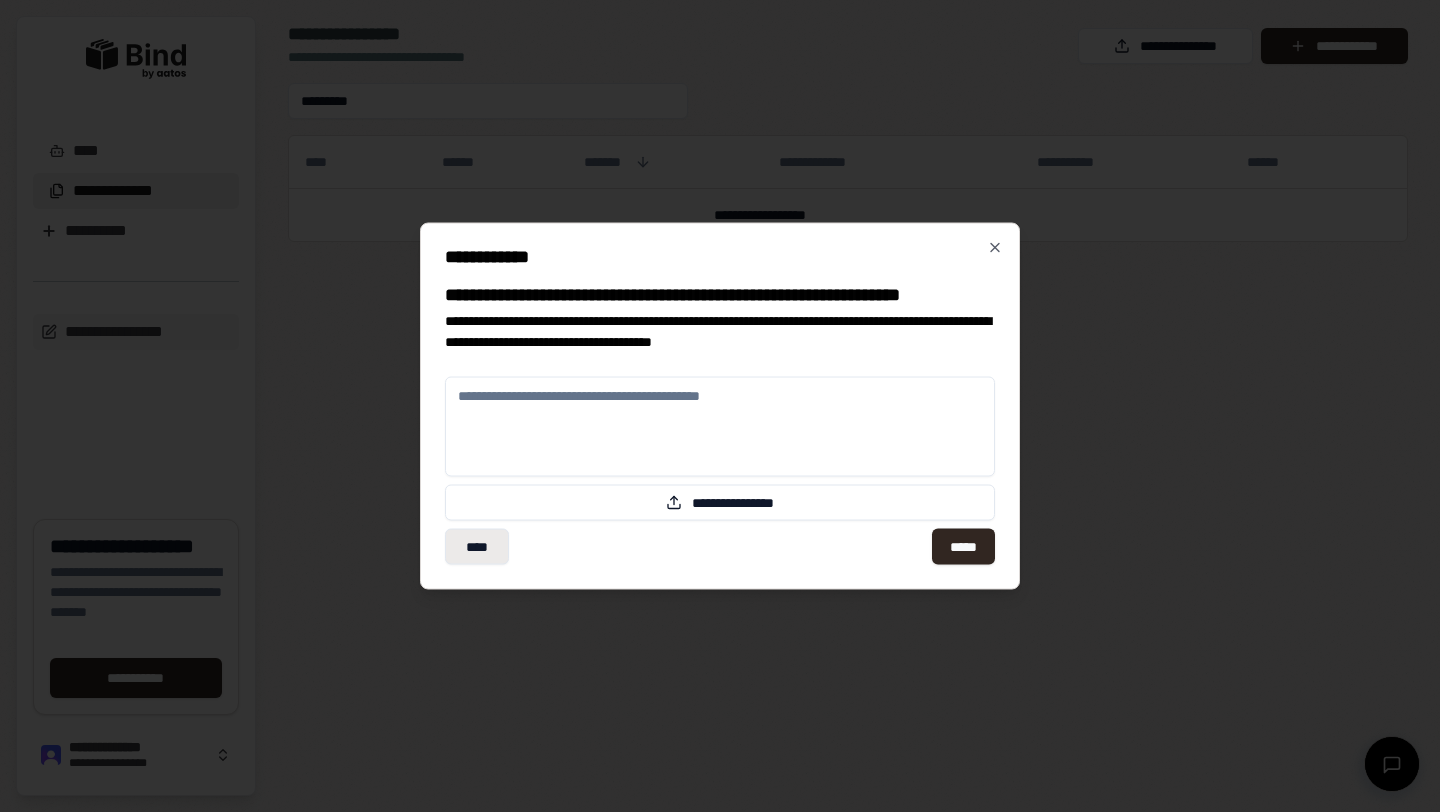 click on "****" at bounding box center (477, 547) 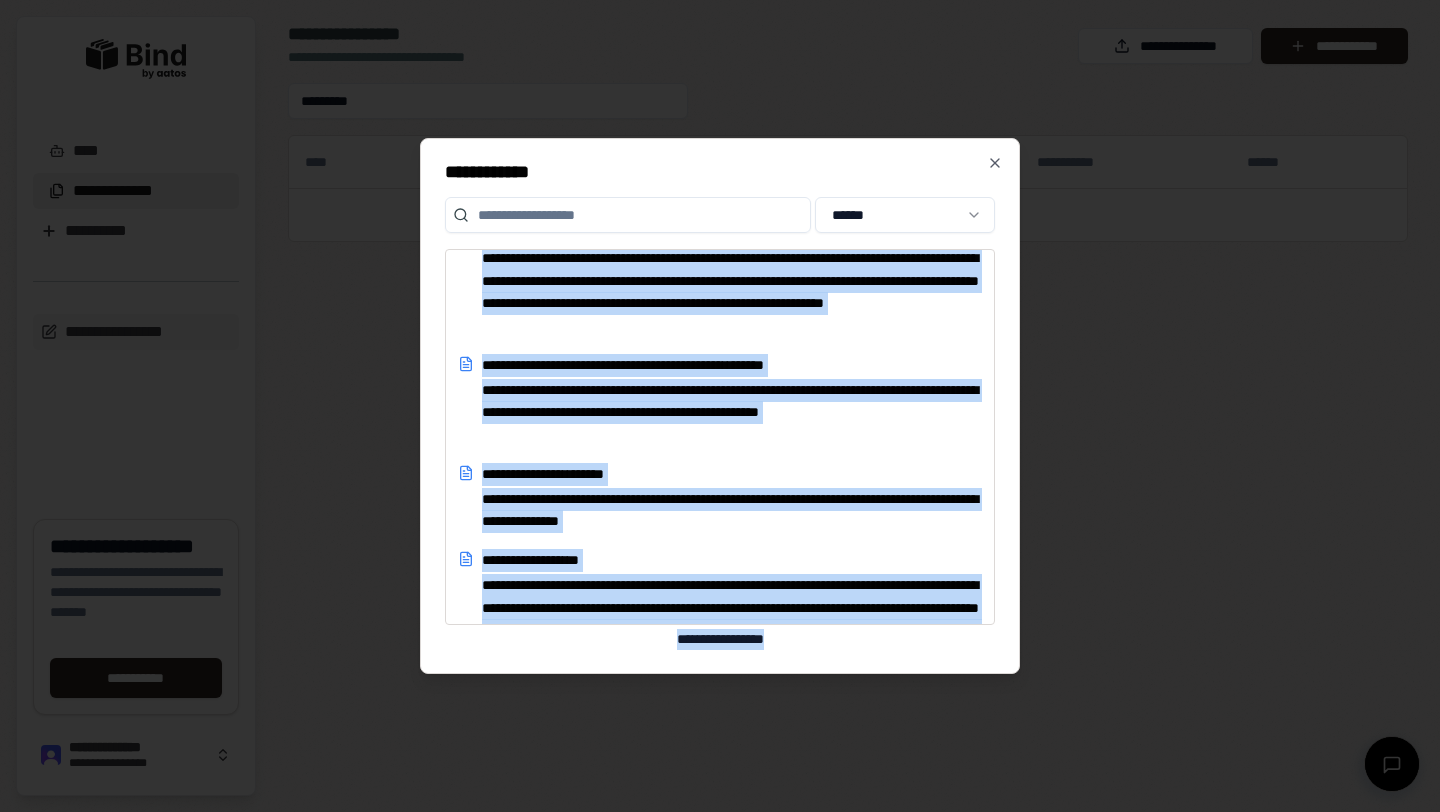 scroll, scrollTop: 645, scrollLeft: 0, axis: vertical 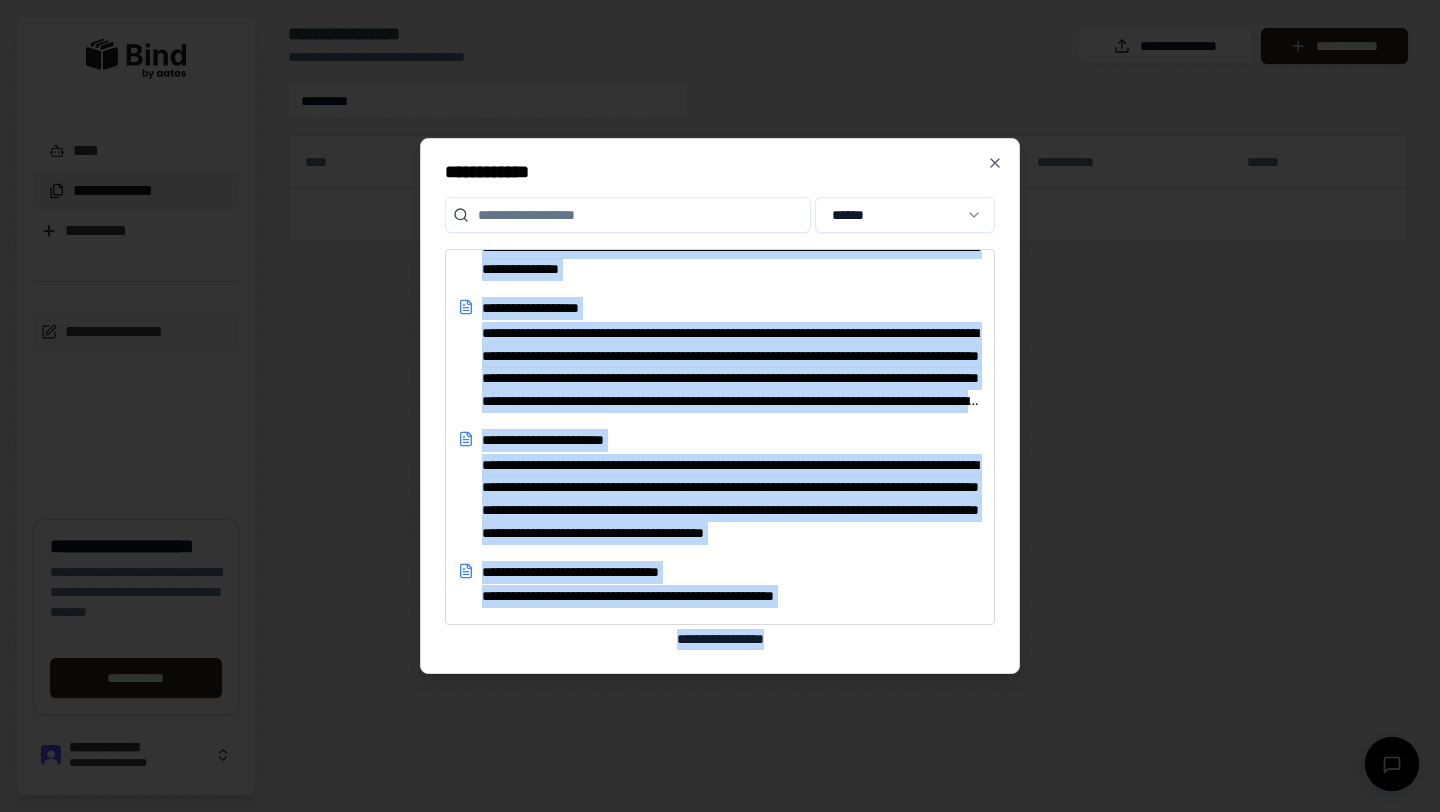 drag, startPoint x: 865, startPoint y: 440, endPoint x: 843, endPoint y: 638, distance: 199.21848 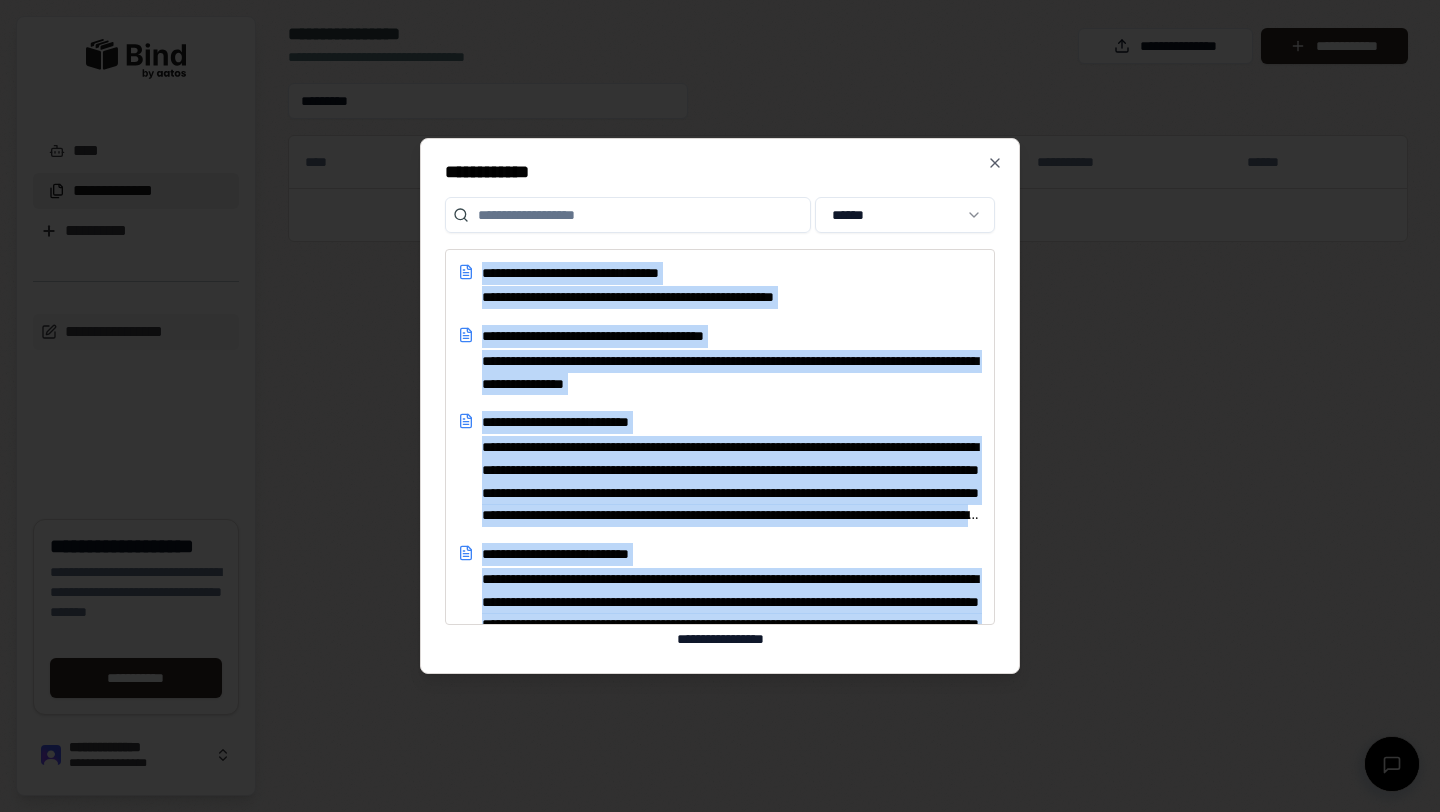 drag, startPoint x: 971, startPoint y: 444, endPoint x: 932, endPoint y: 624, distance: 184.17654 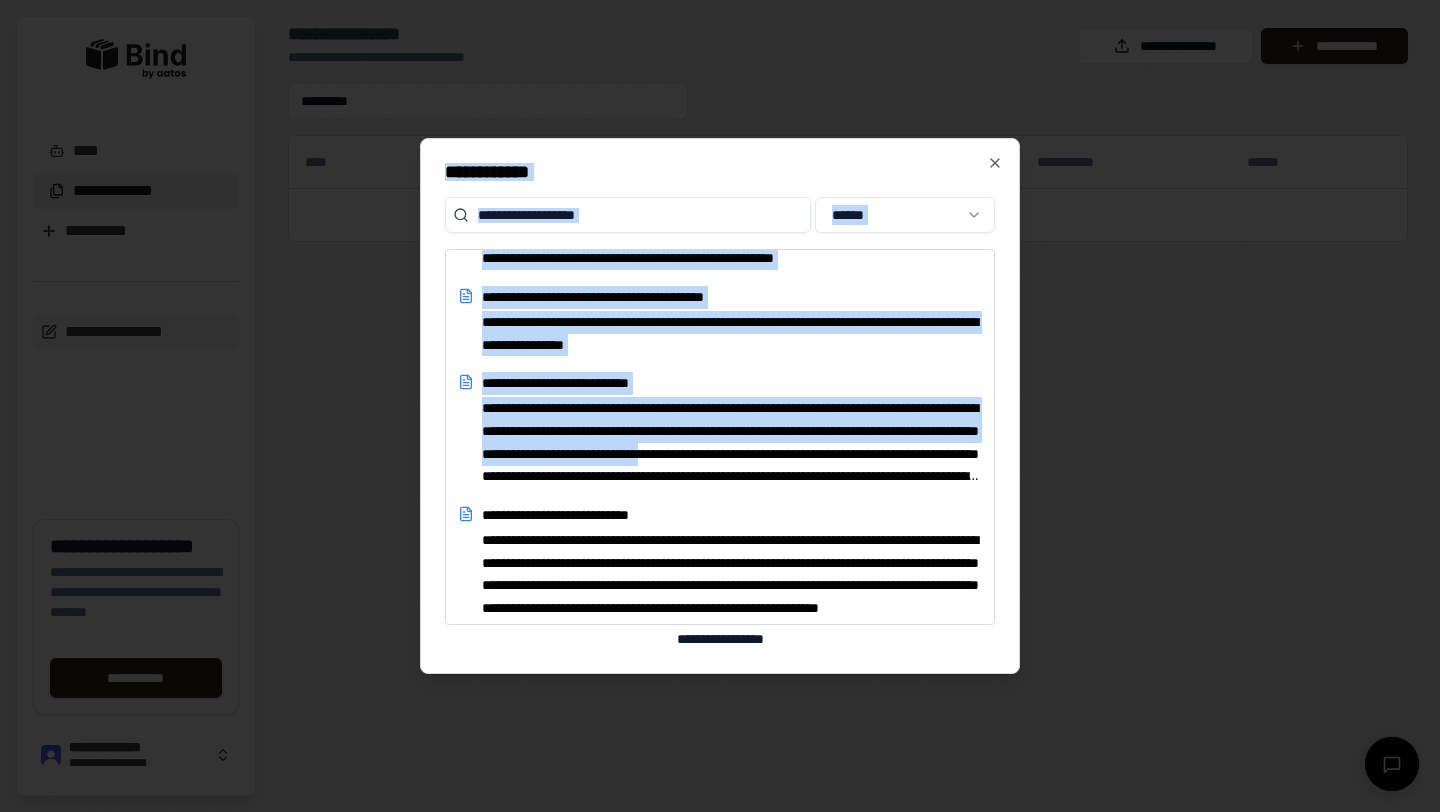 scroll, scrollTop: 0, scrollLeft: 0, axis: both 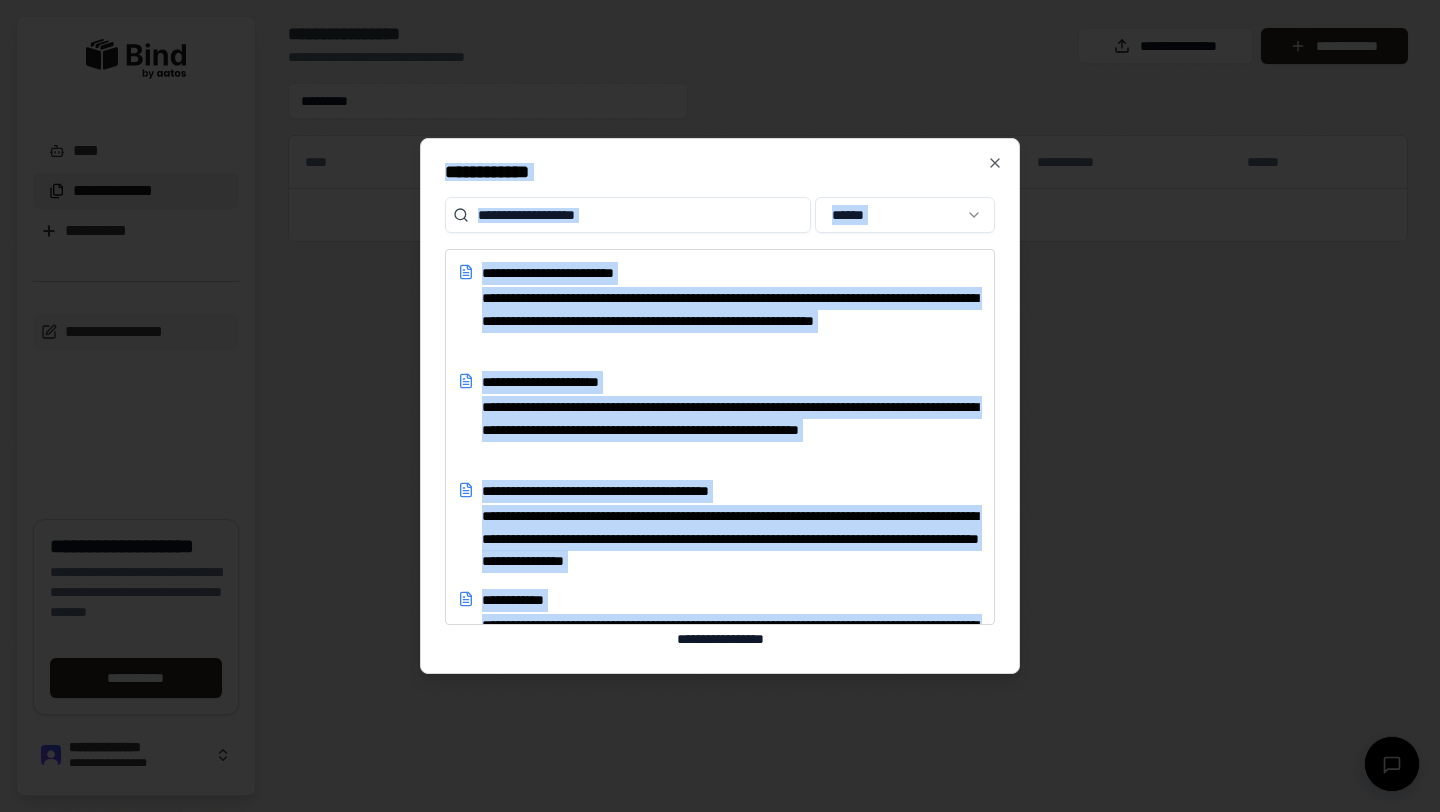 drag, startPoint x: 901, startPoint y: 454, endPoint x: 944, endPoint y: 33, distance: 423.19028 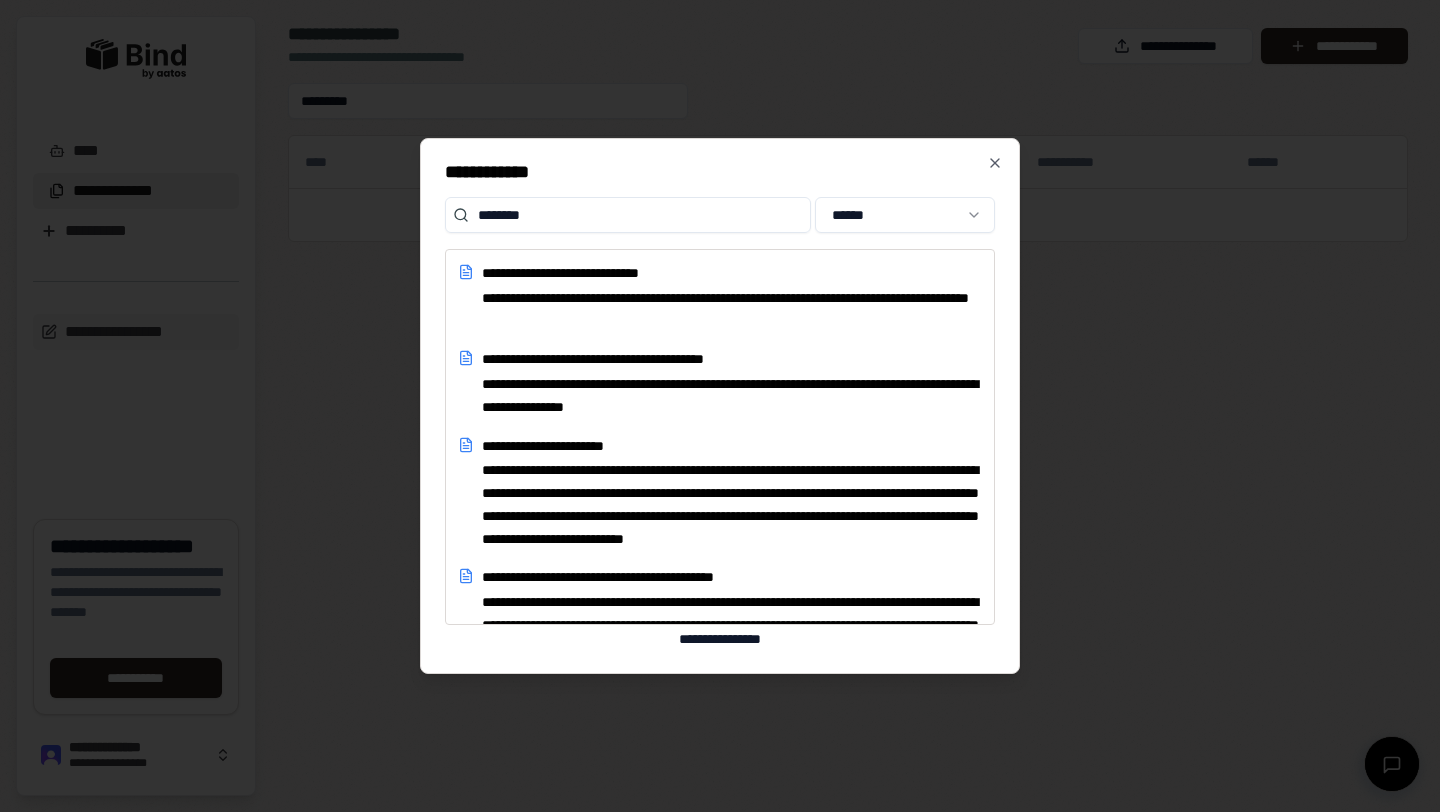 type on "********" 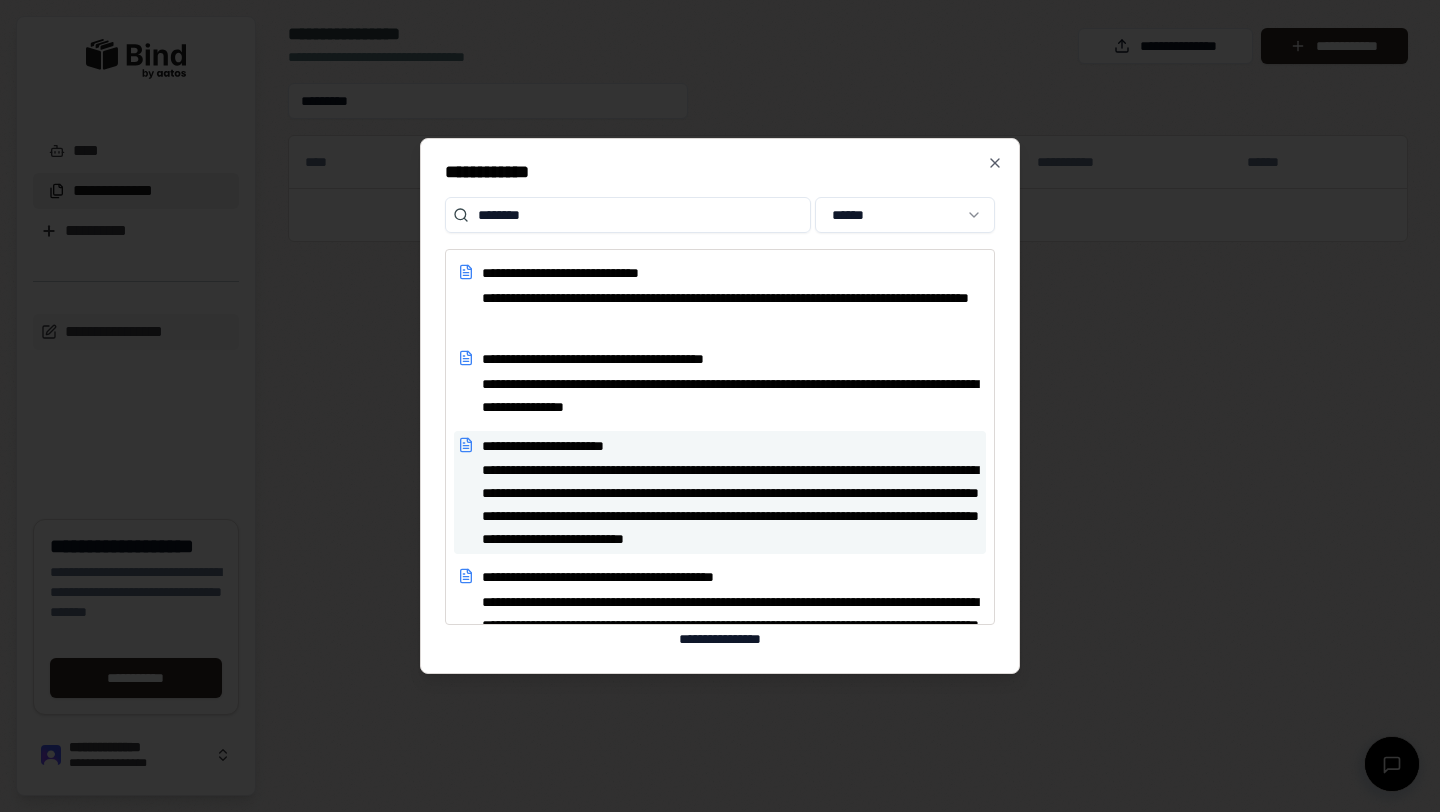 click on "**********" at bounding box center [732, 446] 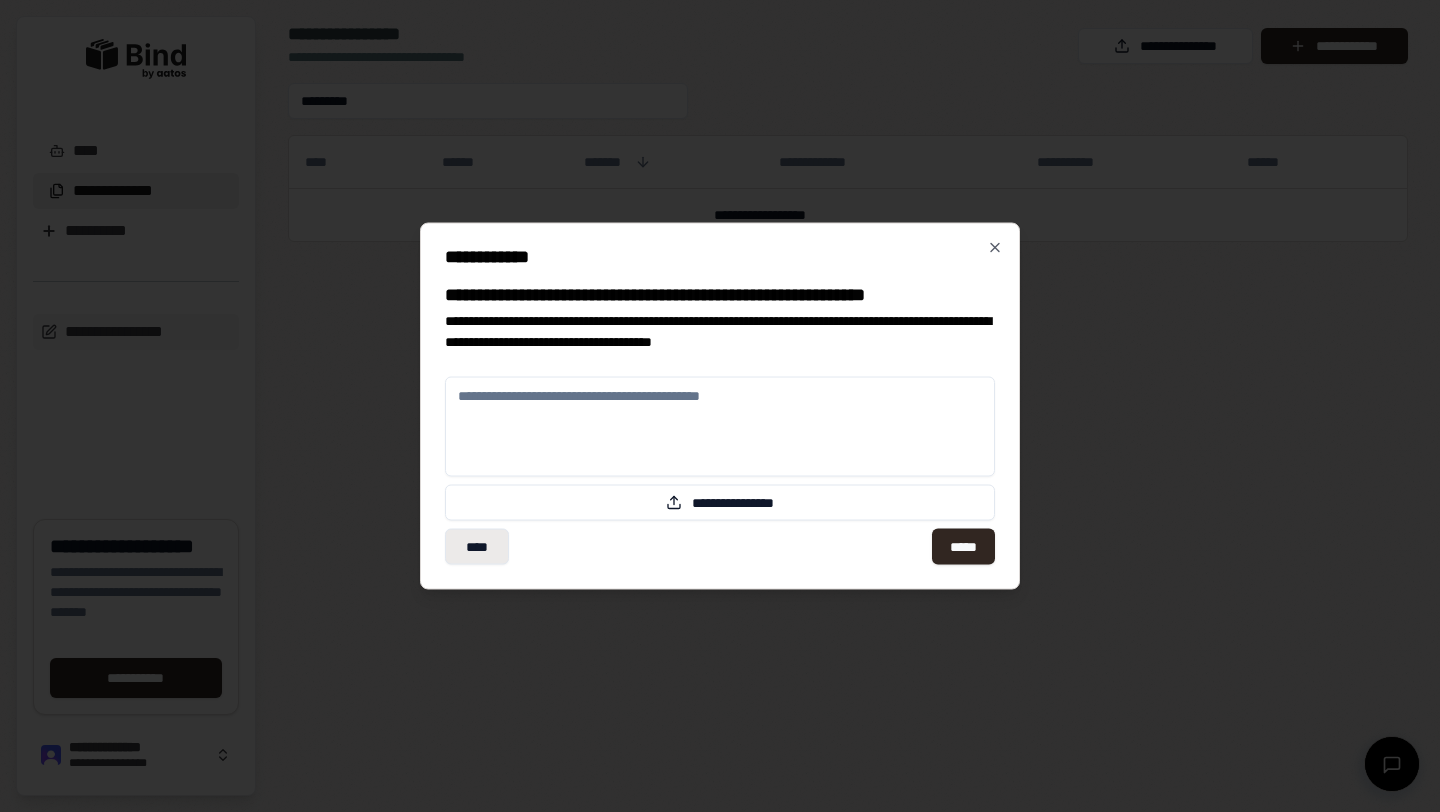 click on "****" at bounding box center (477, 547) 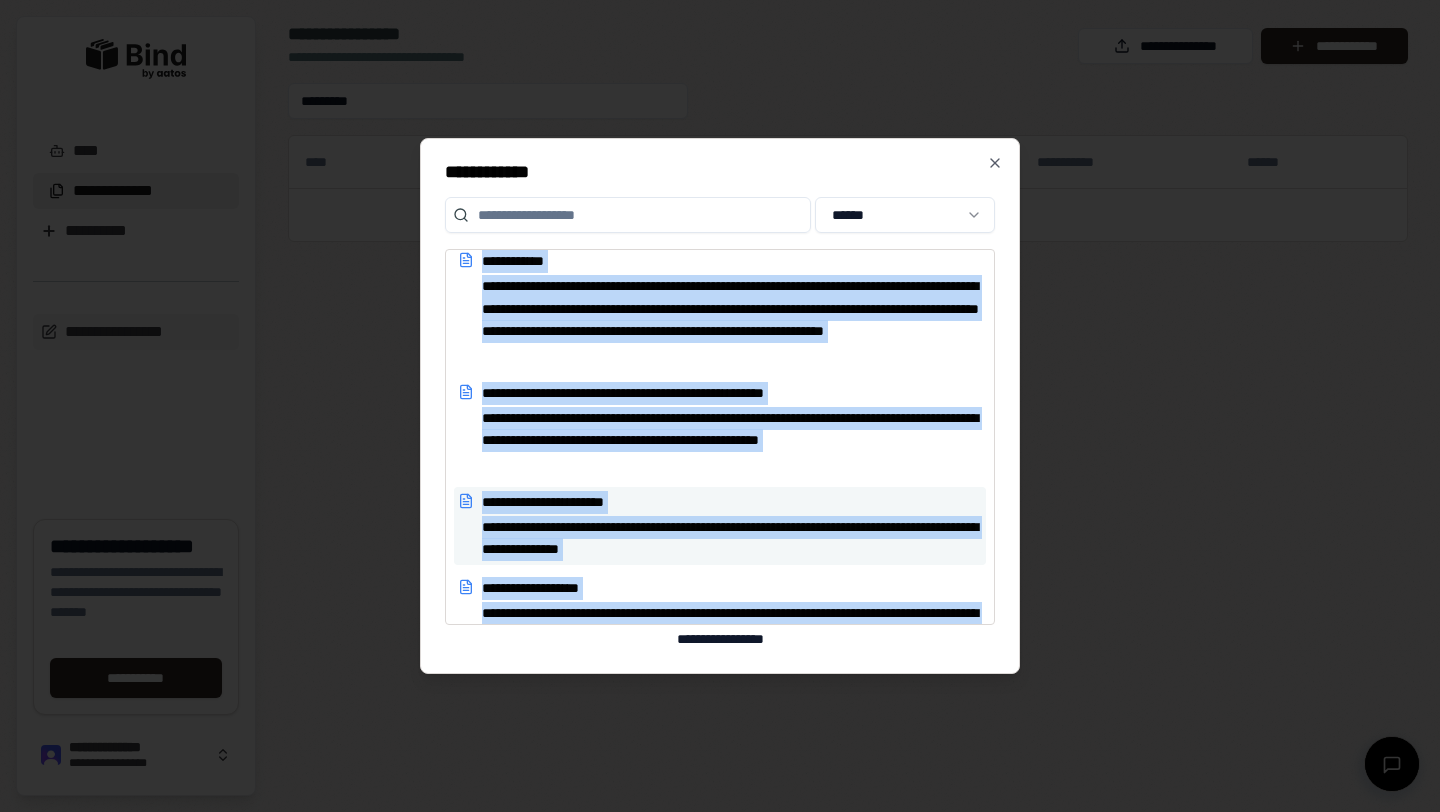 scroll, scrollTop: 384, scrollLeft: 0, axis: vertical 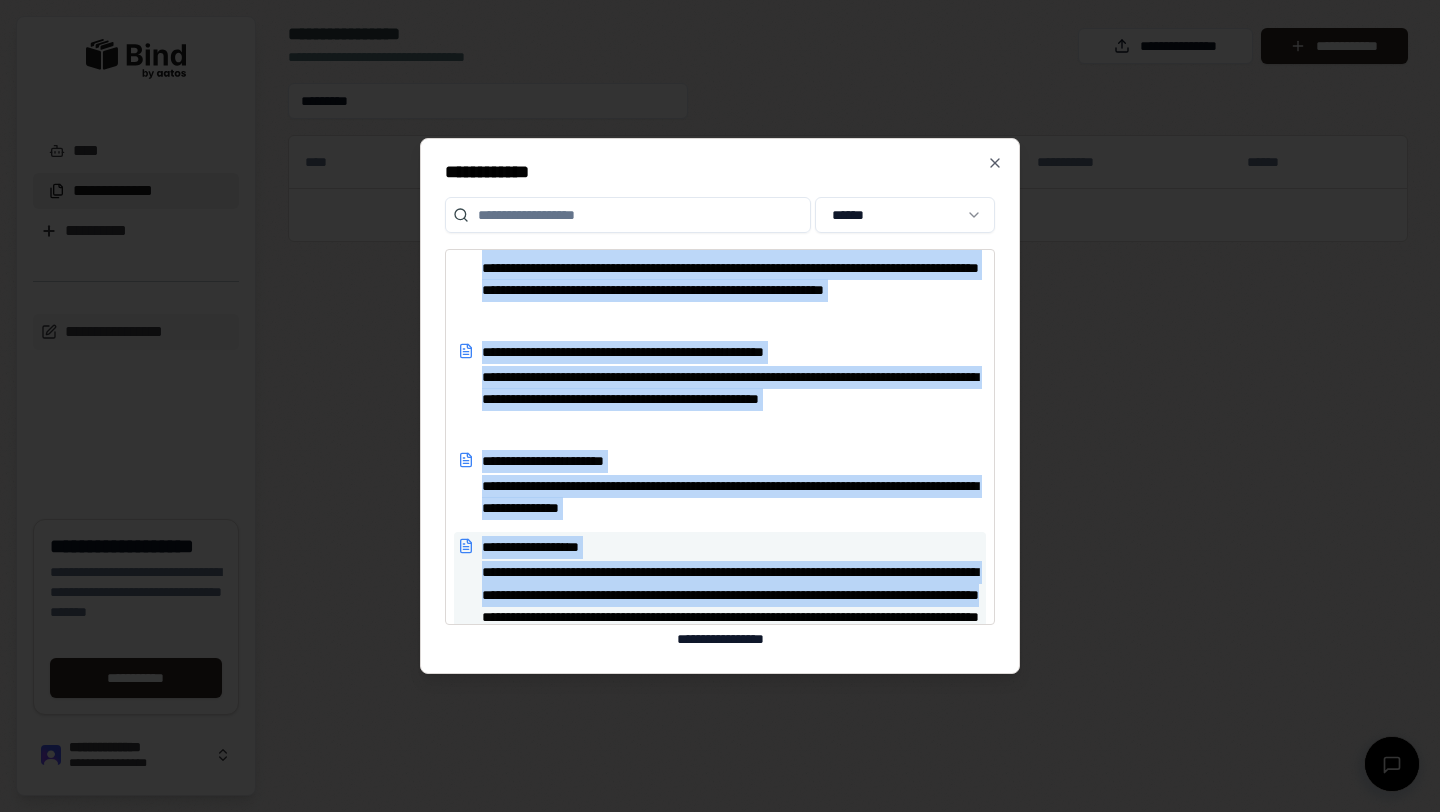 drag, startPoint x: 740, startPoint y: 435, endPoint x: 741, endPoint y: 612, distance: 177.00282 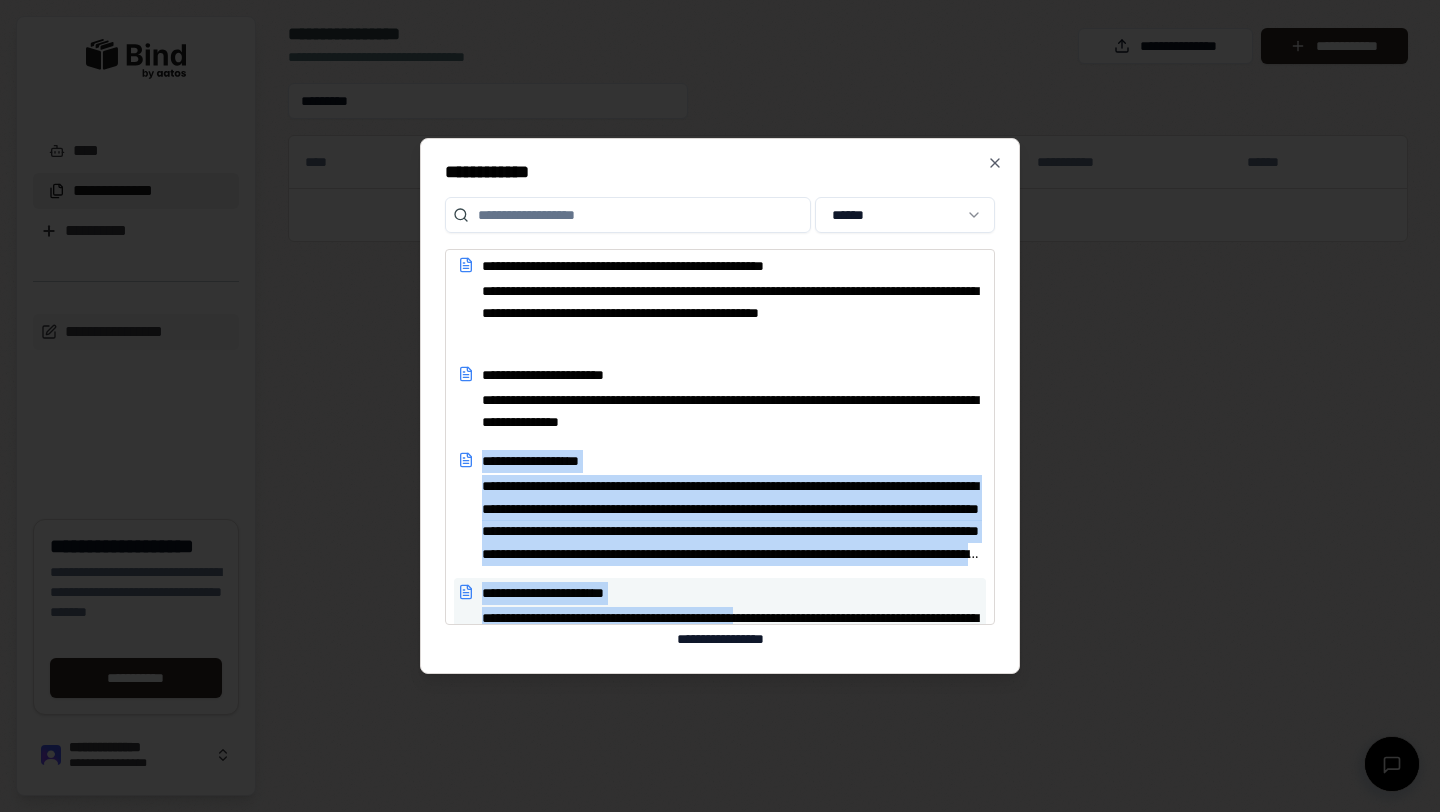 scroll, scrollTop: 486, scrollLeft: 0, axis: vertical 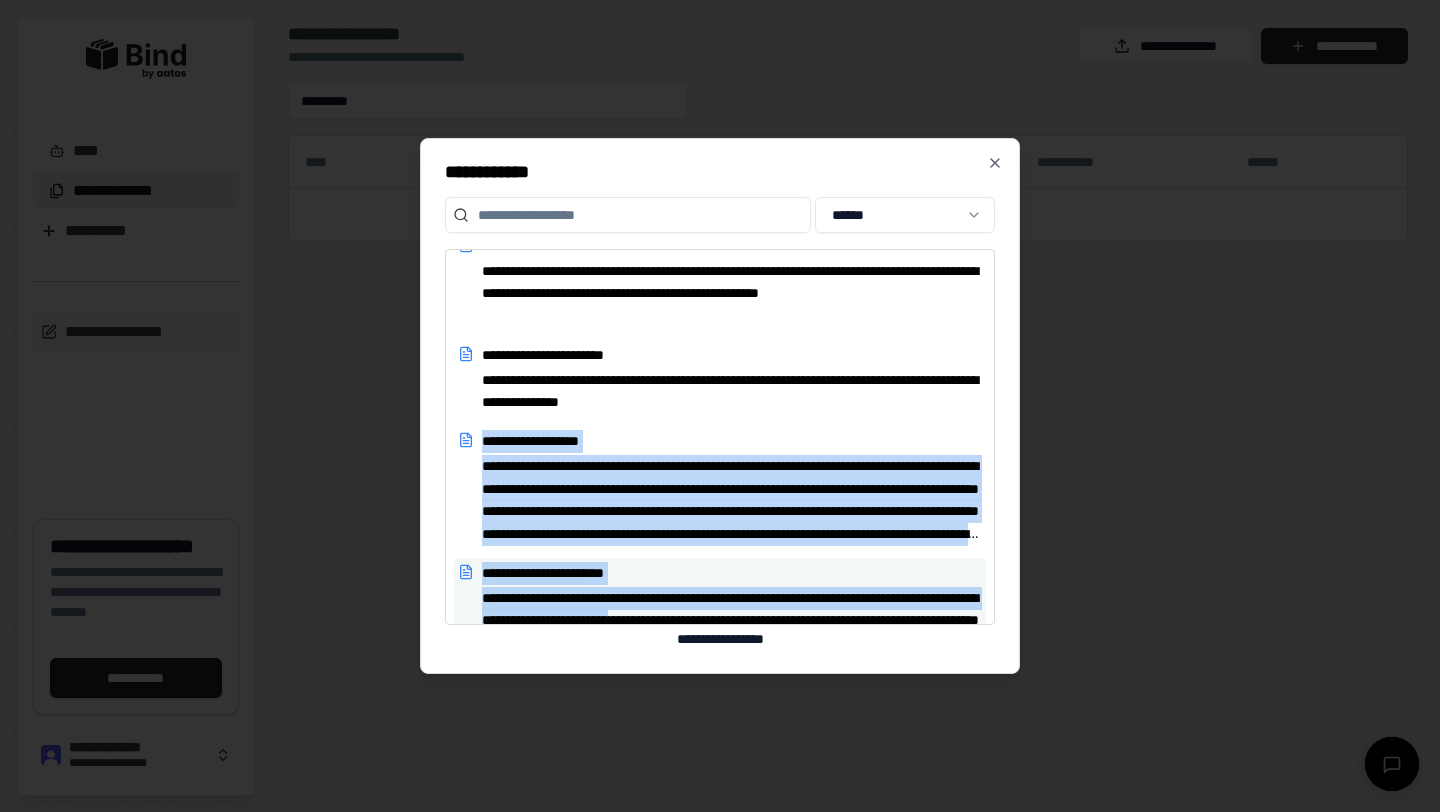 drag, startPoint x: 784, startPoint y: 519, endPoint x: 784, endPoint y: 613, distance: 94 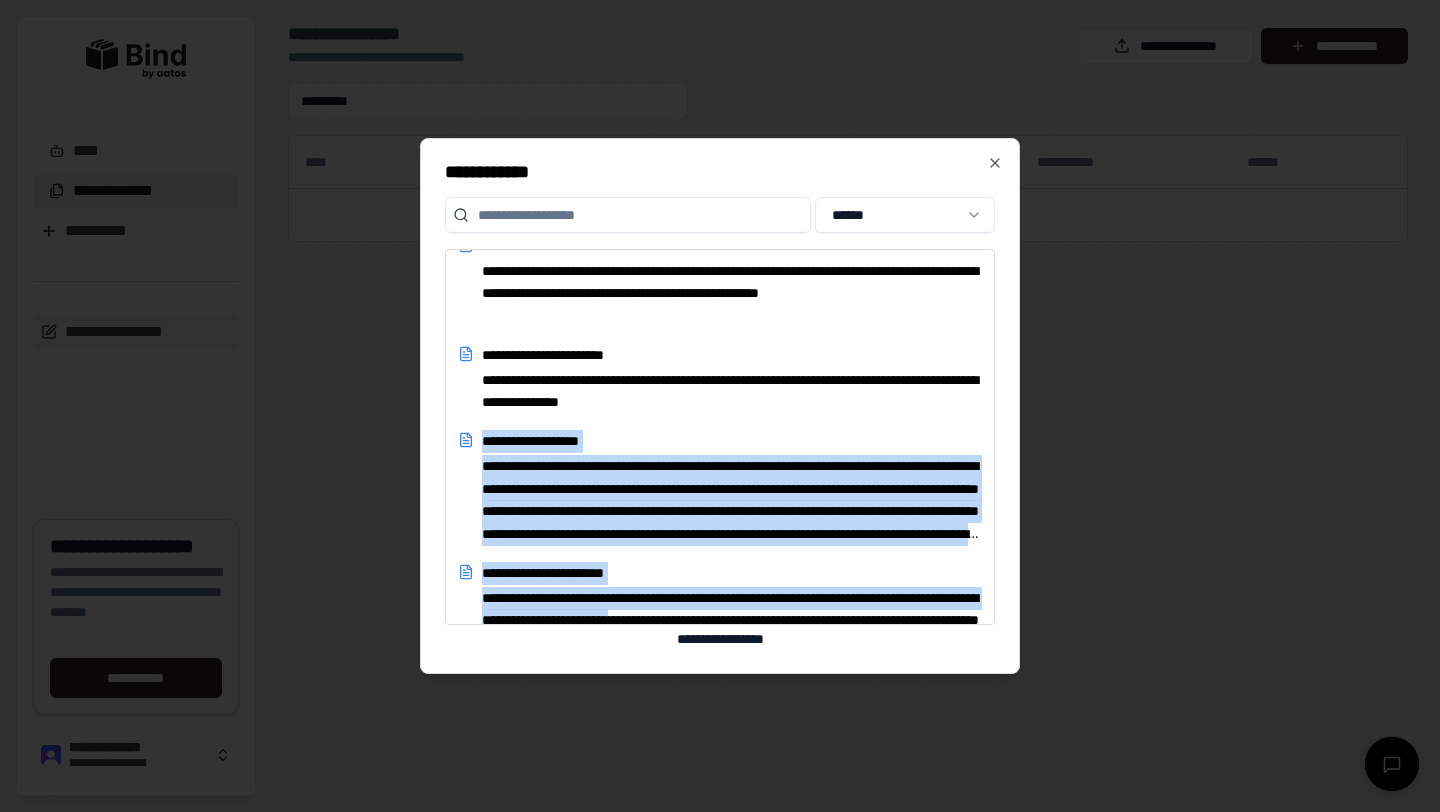 click on "**********" at bounding box center (720, 406) 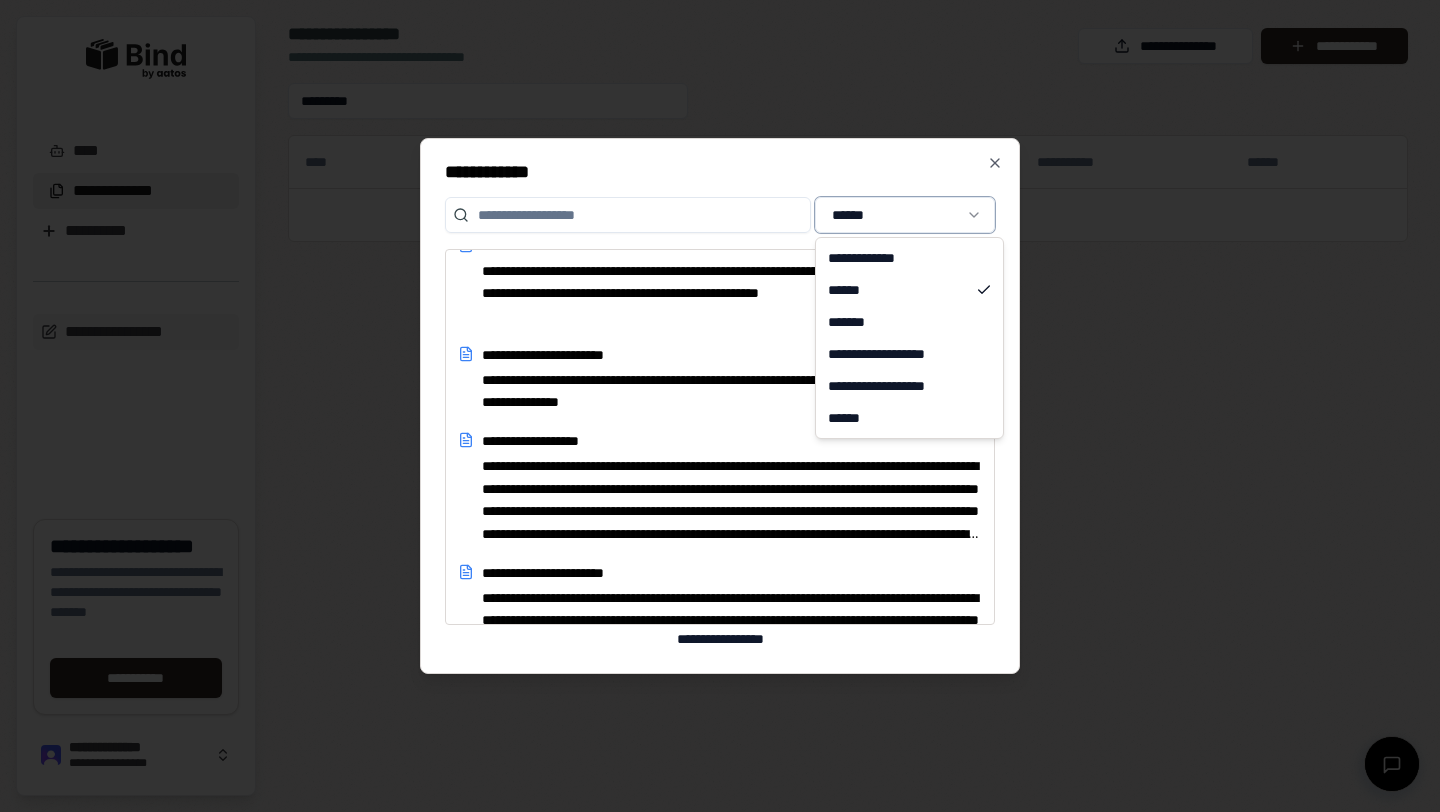 click on "**********" at bounding box center [720, 406] 